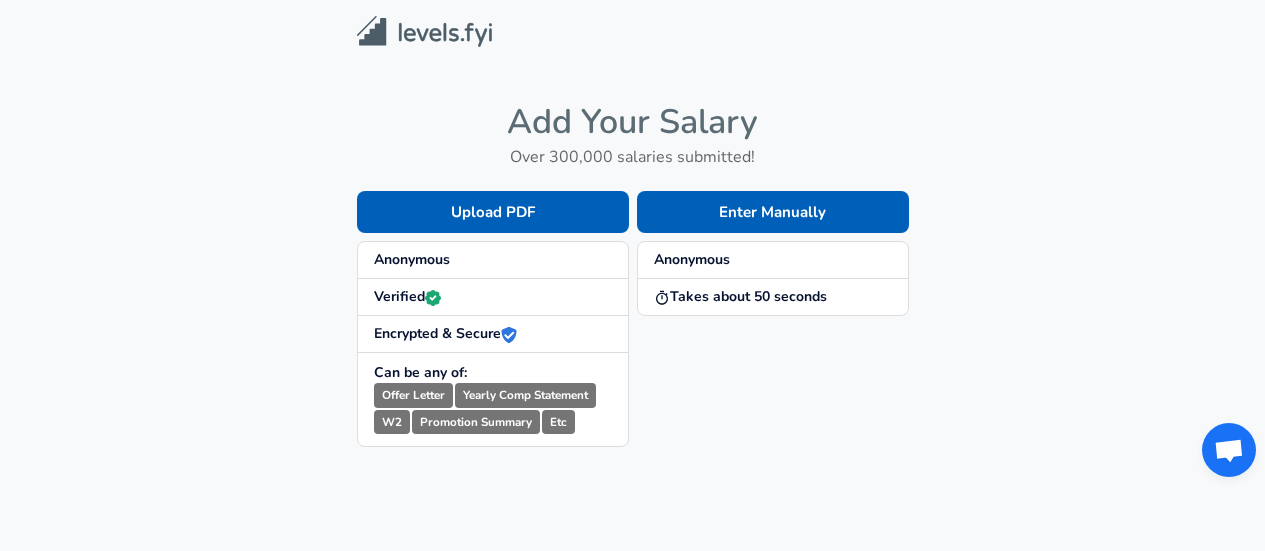 scroll, scrollTop: 0, scrollLeft: 0, axis: both 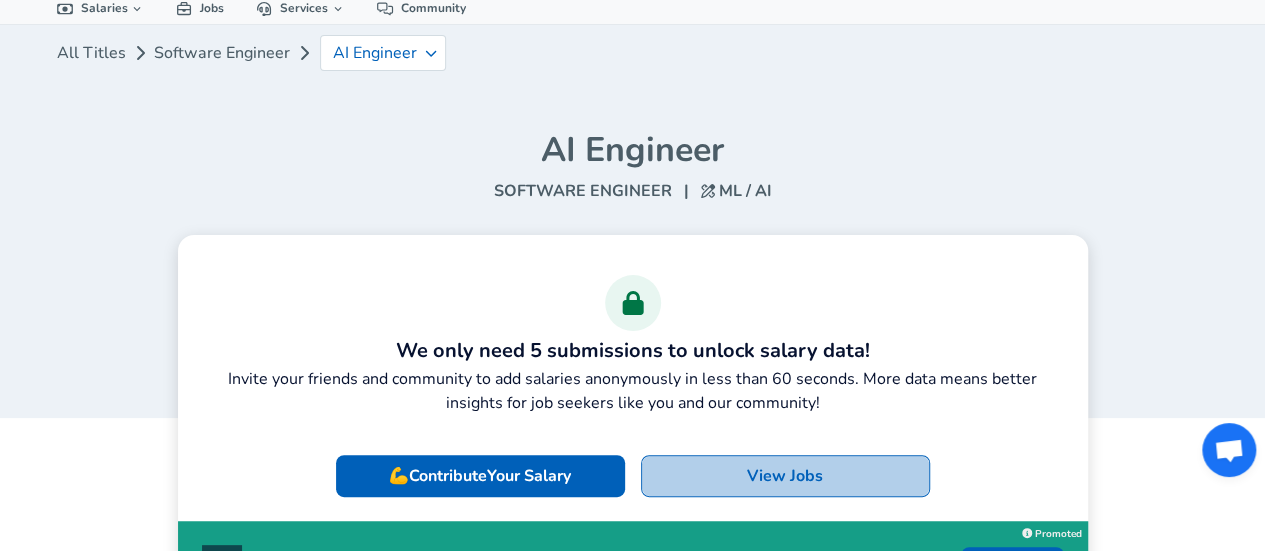 click on "View Jobs" at bounding box center [785, 476] 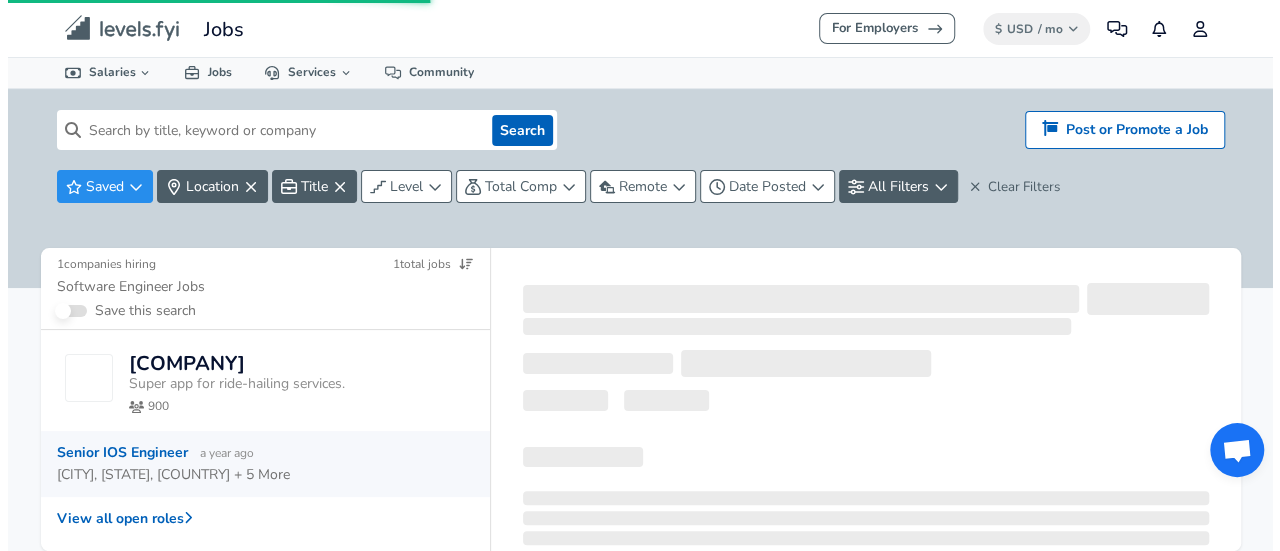 scroll, scrollTop: 0, scrollLeft: 0, axis: both 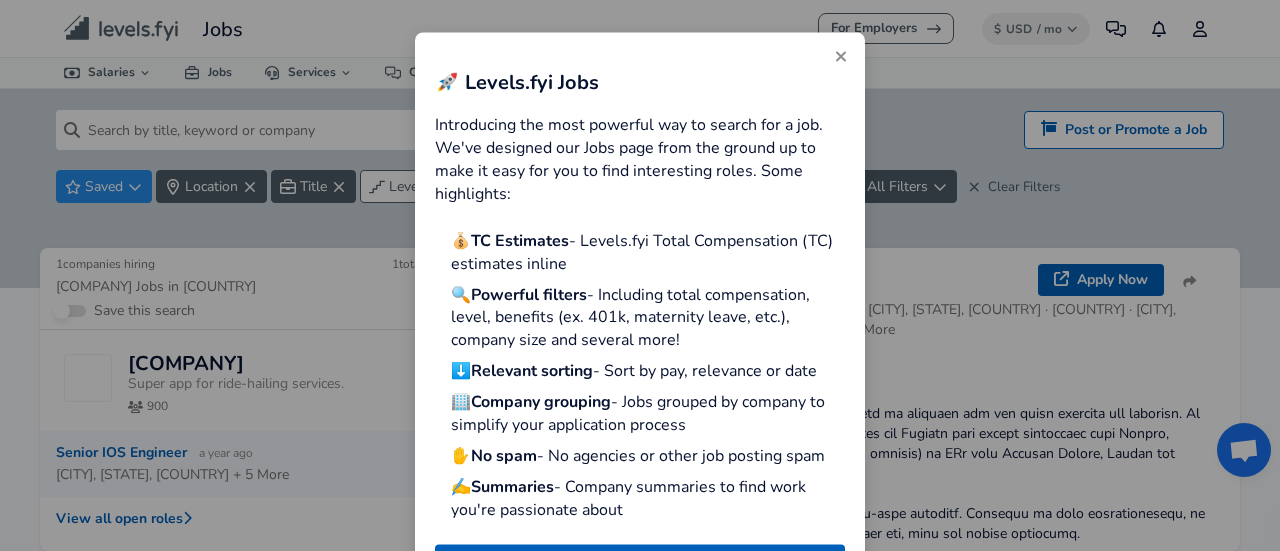 click 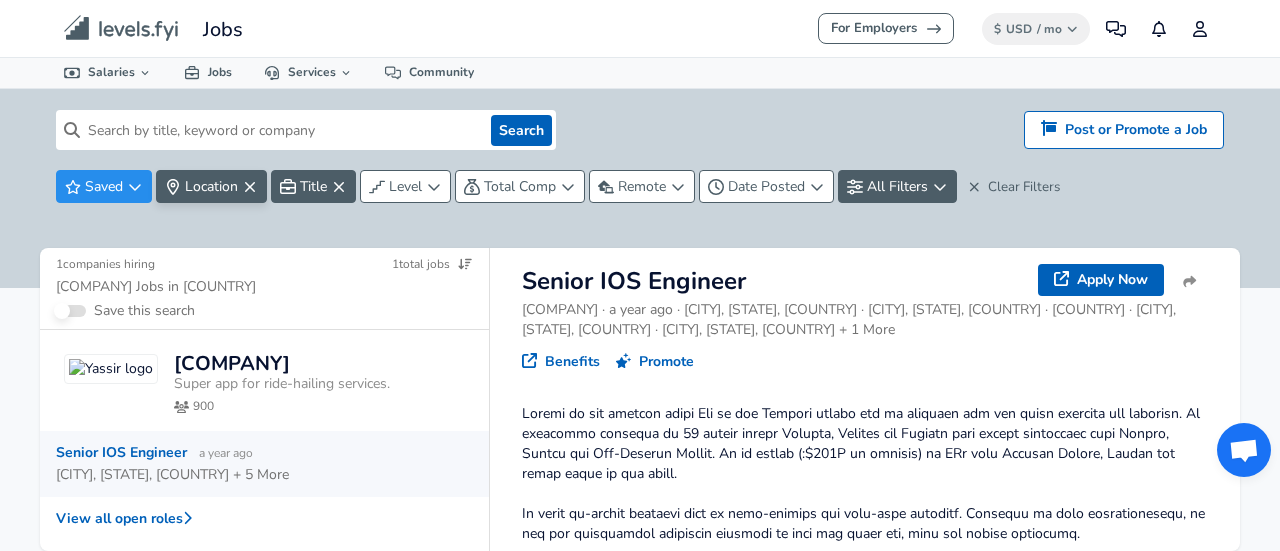 click on "Location" at bounding box center [211, 186] 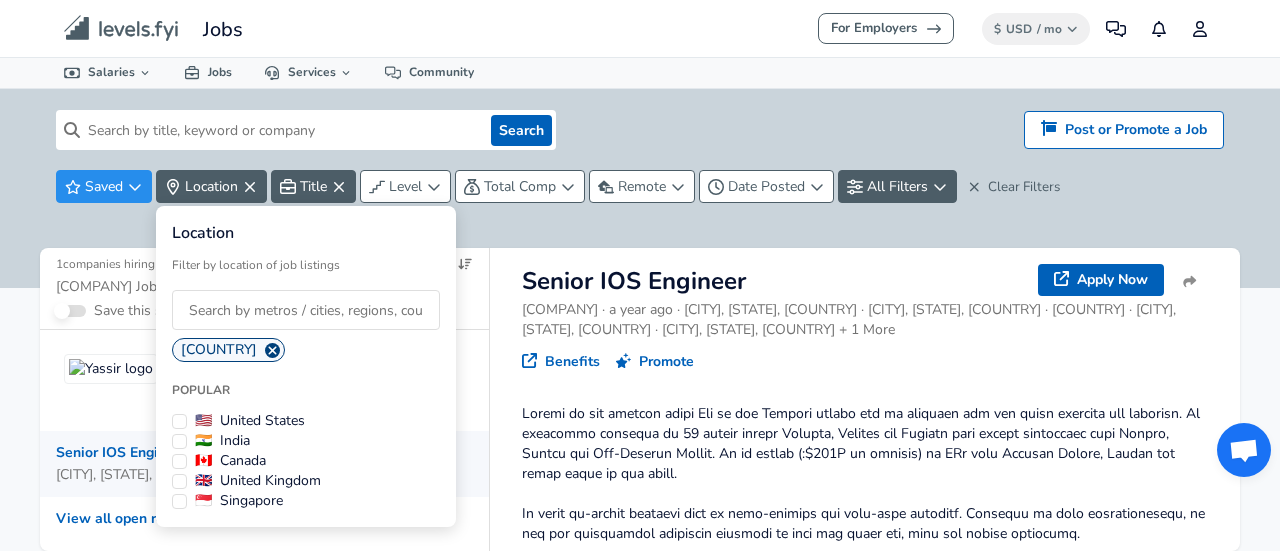click 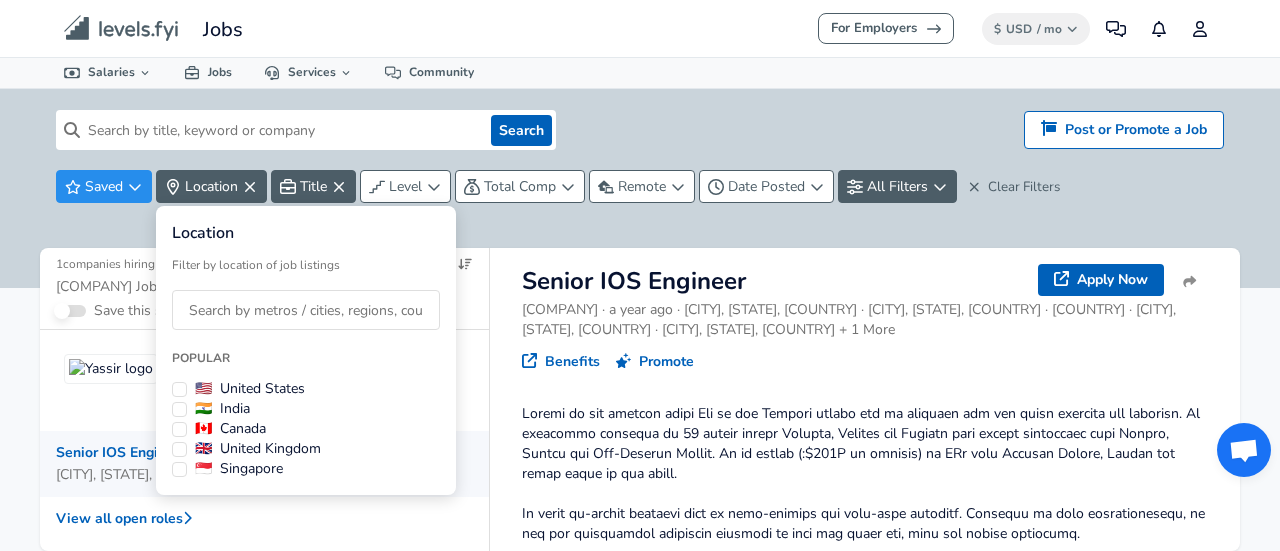 click on "🇨🇦 [COUNTRY]" at bounding box center (230, 429) 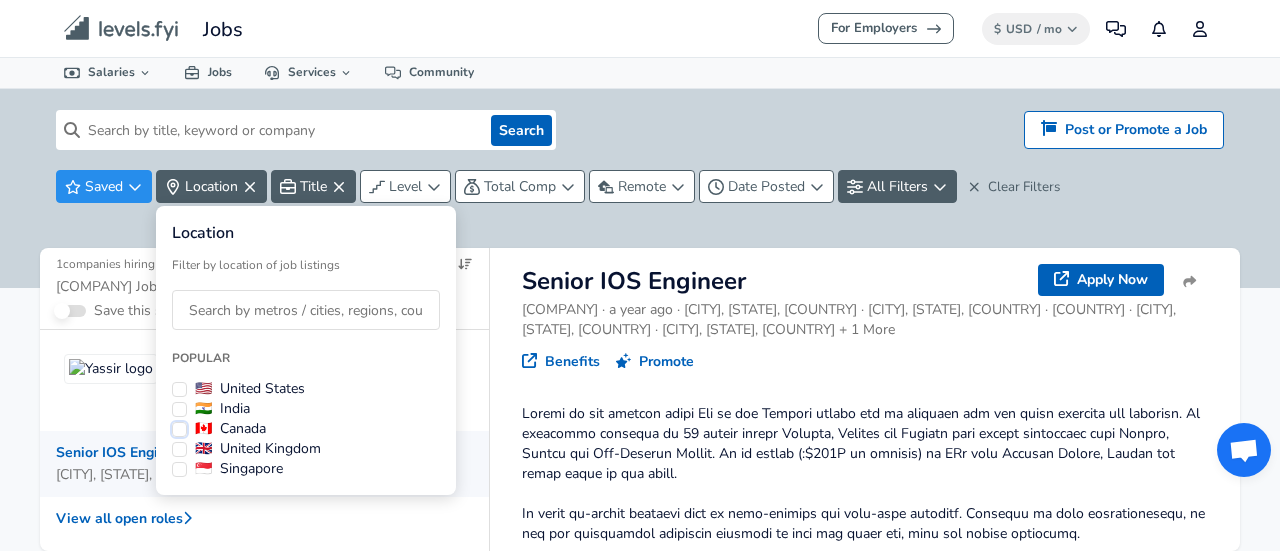 click on "🇨🇦 [COUNTRY]" at bounding box center [179, 429] 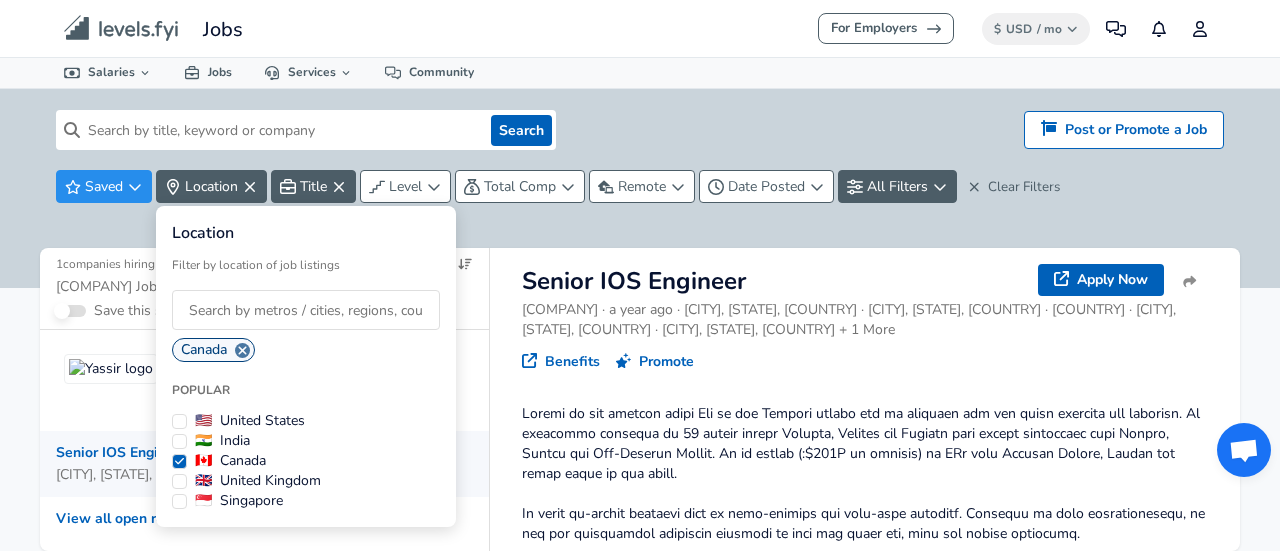 click at bounding box center (306, 310) 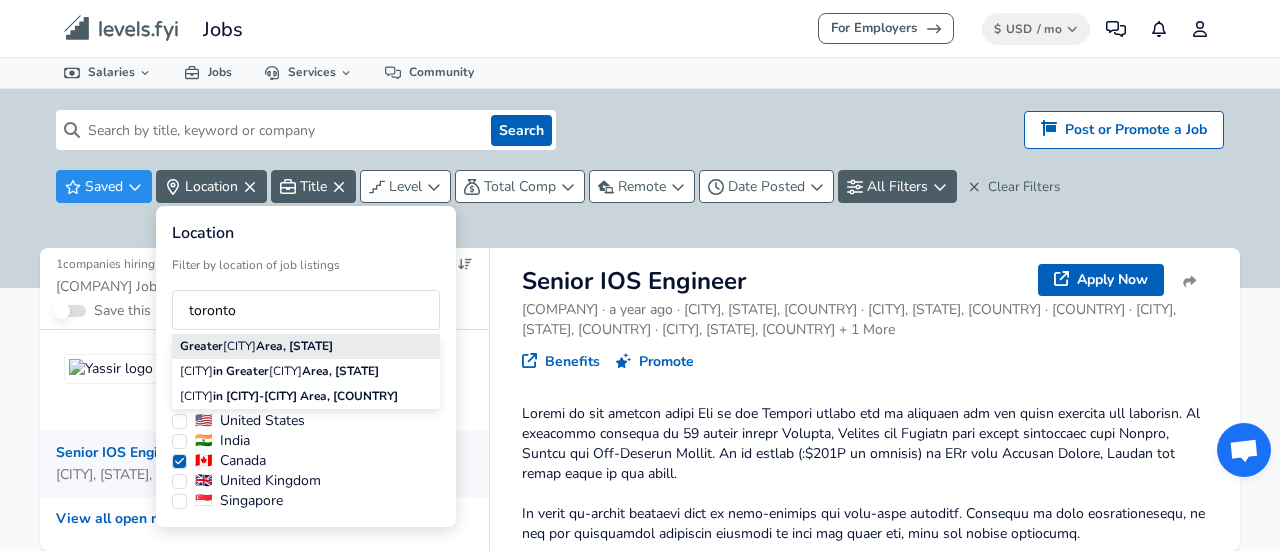 type on "toronto" 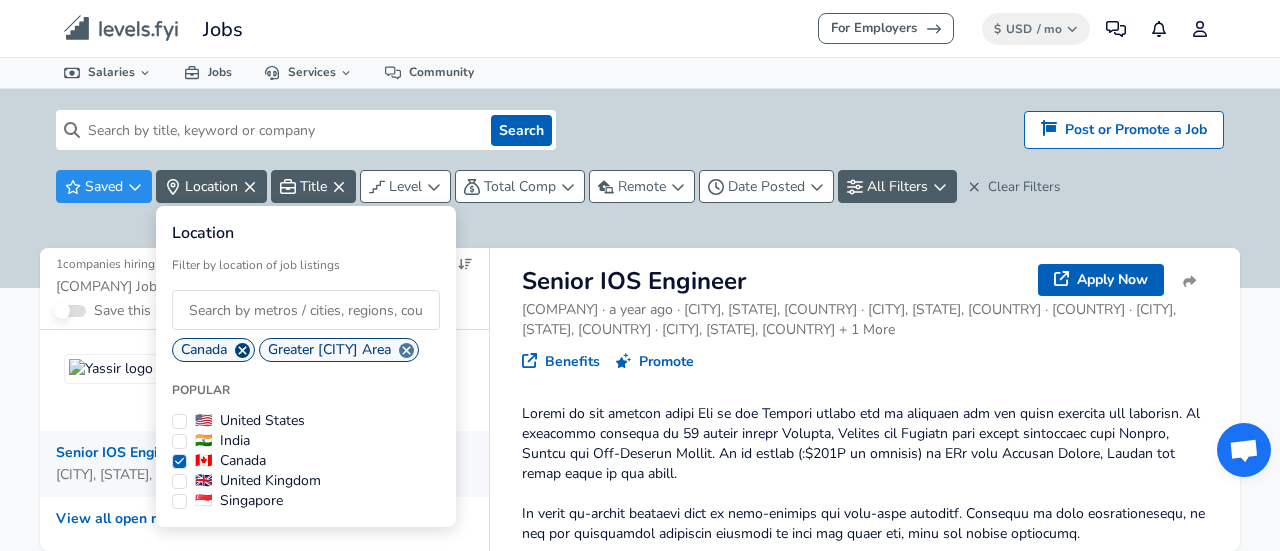 click 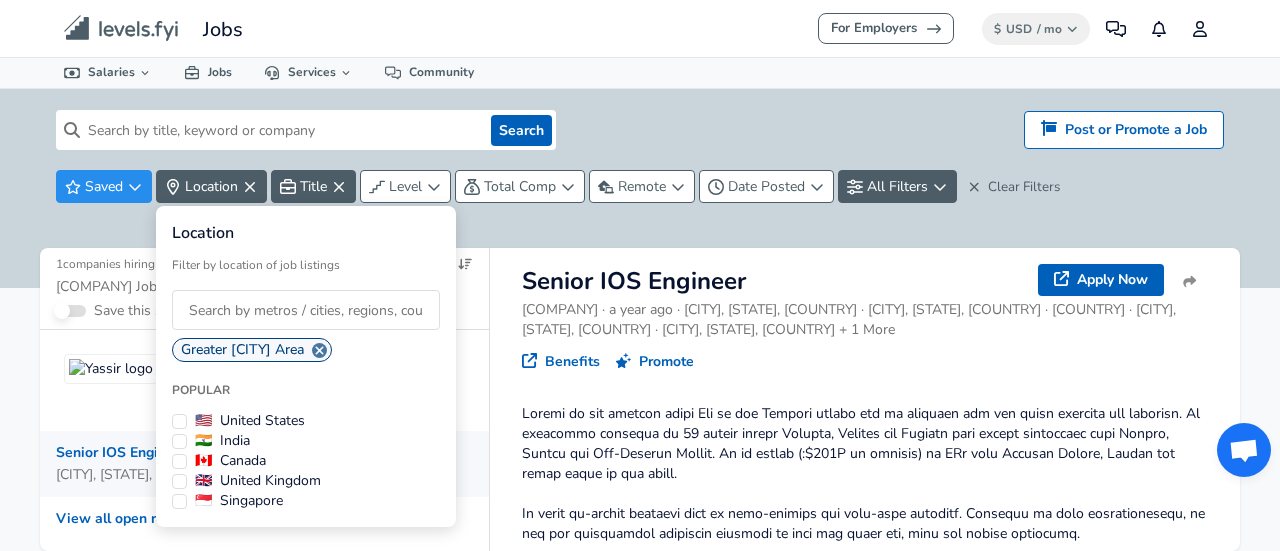 click on "For Employers $ USD / mo Change Community Notifications Profile All Data By Location By Company By Title Salary Calculator Chart Visualizations Verified Salaries Internships Negotiation Support Compare Benefits Who's Hiring 2024 Pay Report Top Paying Companies Integrate Blog Press Jobs Levels FYI Logo Salaries 📂 All Data 🌎 By Location 🏢 By Company 🖋 By Title 🏭️ By Industry 📍 Salary Heatmap 📈 Chart Visualizations 🔥 Real-time Percentiles 🎓 Internships ❣️ Compare Benefits 🎬 2024 Pay Report 🏆 Top Paying Companies 💸 Calculate Meeting Cost #️⃣ Salary Calculator Contribute Add Salary Add Company Benefits Add Level Mapping Jobs Services Candidate Services 💵 Negotiation Coaching 📄 Resume Review 🎁 Gift a Resume Review For Employers Interactive Offers Real-time Percentiles 🔥 Compensation Benchmarking For Academic Research Compensation Dataset Community Search Hiring? Post or Promote a job Post or Promote a Job Saved Title 1" at bounding box center [640, 275] 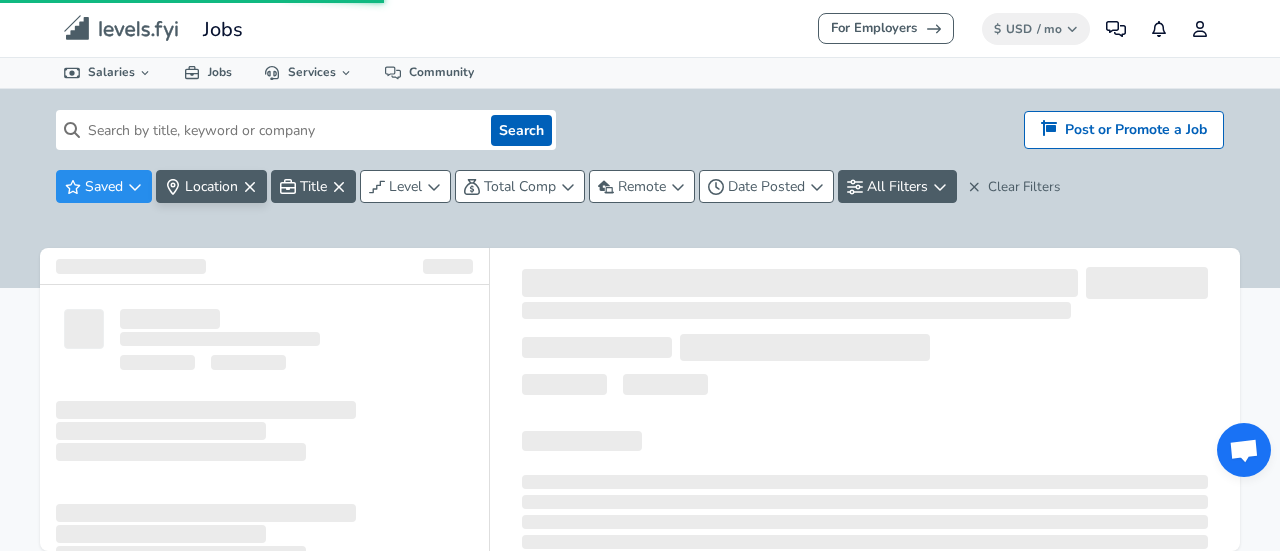 scroll, scrollTop: 0, scrollLeft: 0, axis: both 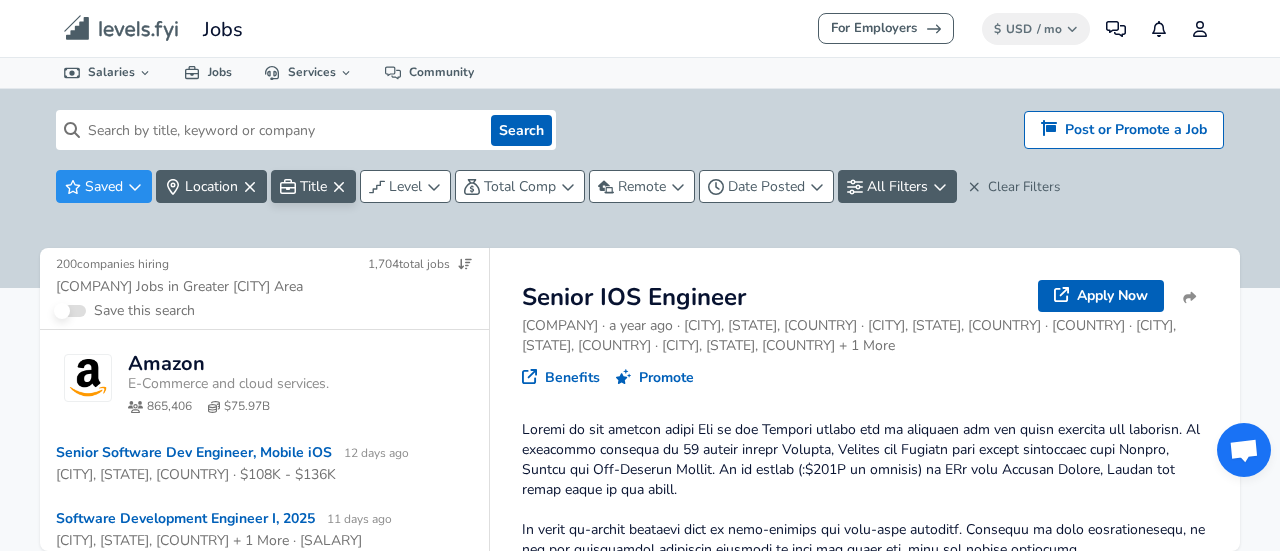 click on "Title" at bounding box center [313, 186] 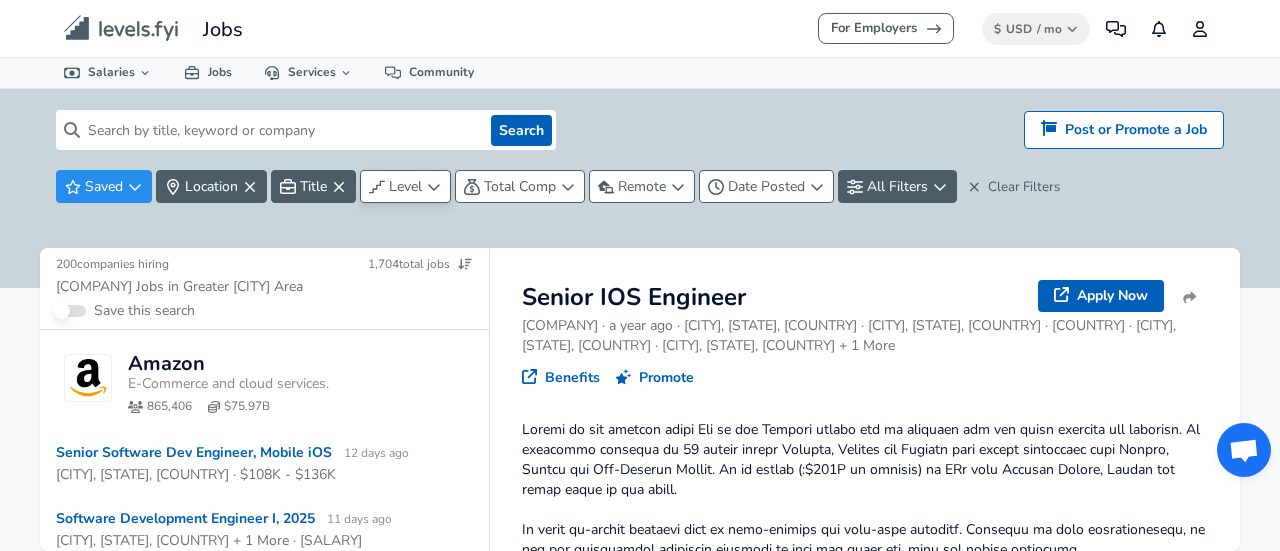click on "Level" at bounding box center [405, 186] 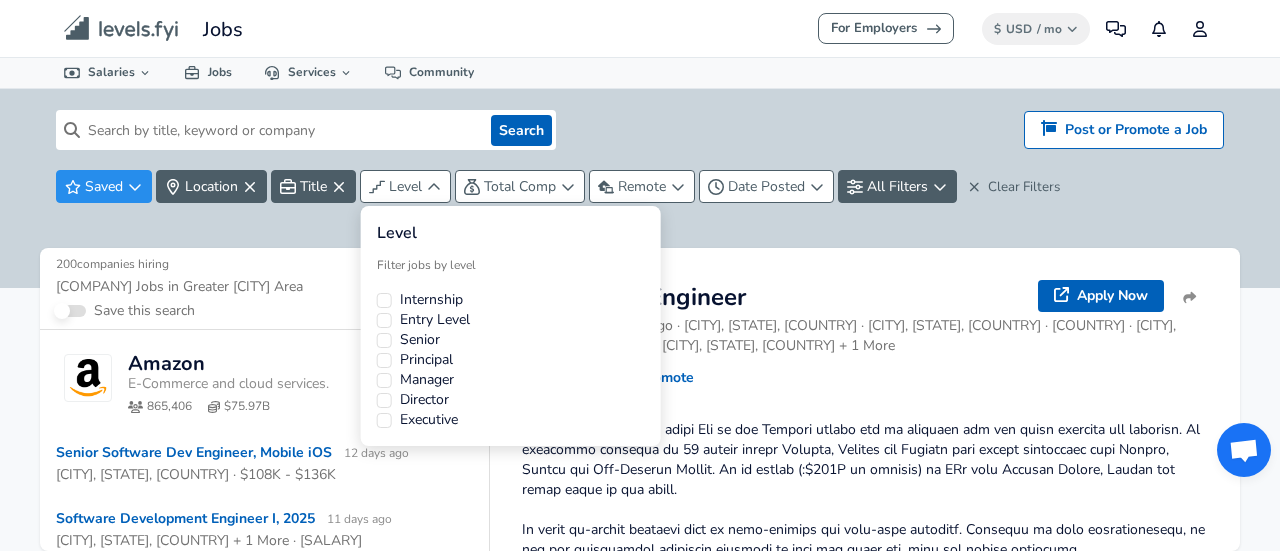 click on "Internship" at bounding box center (431, 300) 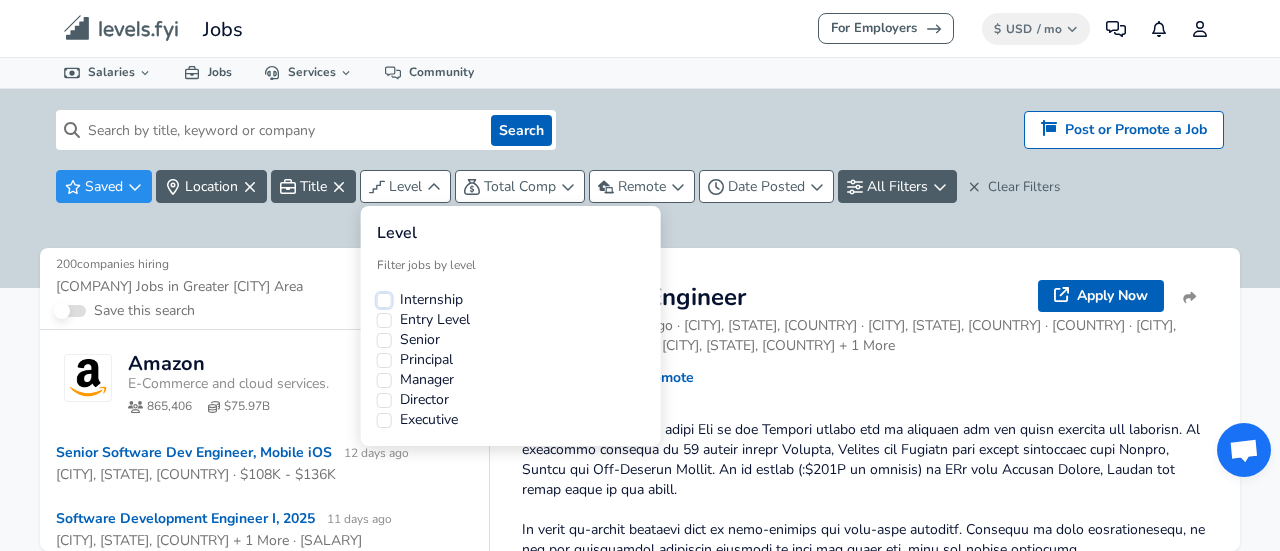 click on "Internship" at bounding box center [384, 300] 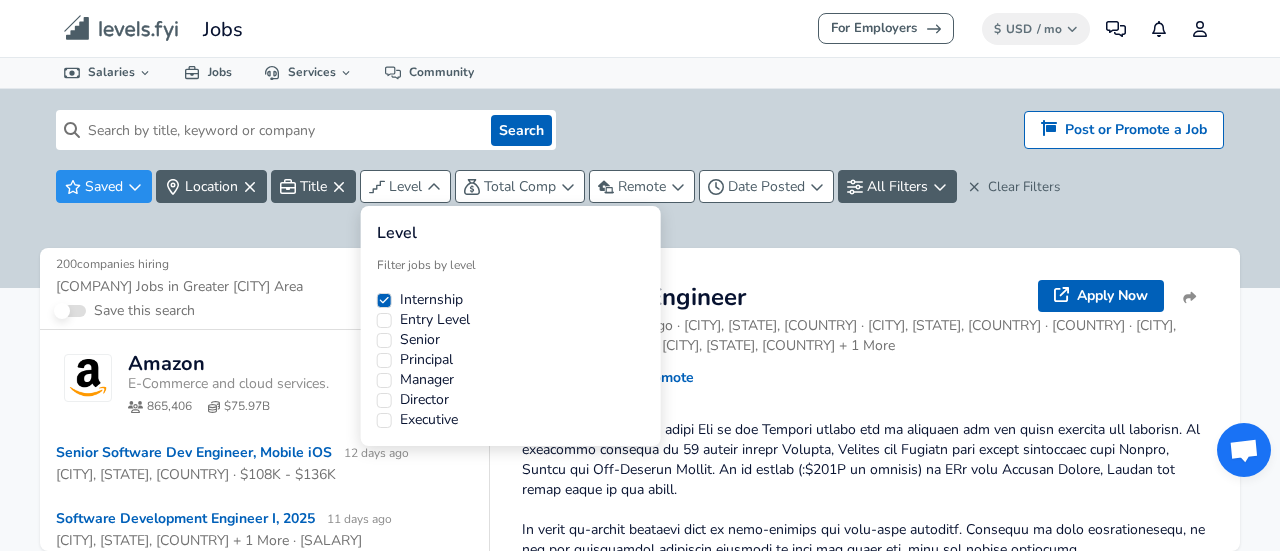 click on "Entry Level" at bounding box center (435, 320) 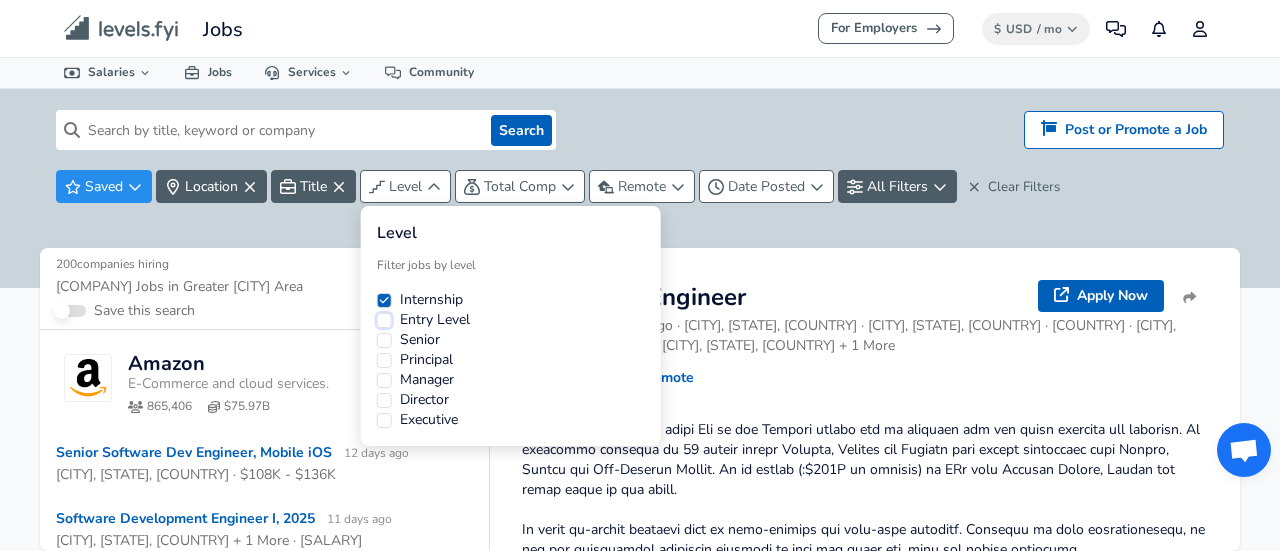 click on "Entry Level" at bounding box center (384, 320) 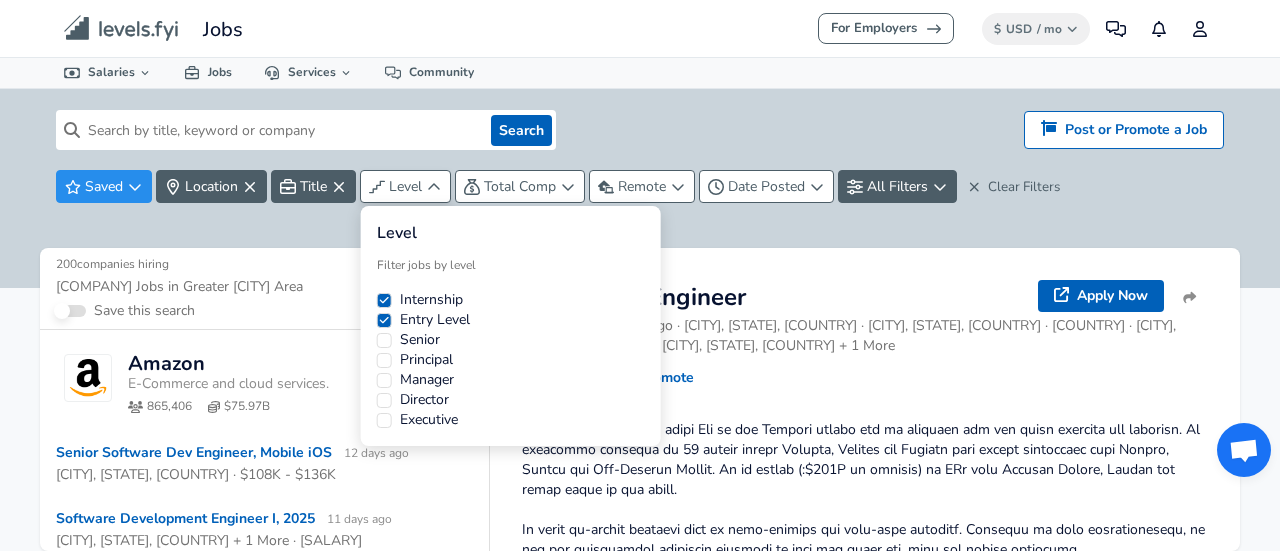 click on "For Employers $ USD / mo Change Community Notifications Profile All Data By Location By Company By Title Salary Calculator Chart Visualizations Verified Salaries Internships Negotiation Support Compare Benefits Who's Hiring 2024 Pay Report Top Paying Companies Integrate Blog Press Jobs Levels FYI Logo Salaries 📂 All Data 🌎 By Location 🏢 By Company 🖋 By Title 🏭️ By Industry 📍 Salary Heatmap 📈 Chart Visualizations 🔥 Real-time Percentiles 🎓 Internships ❣️ Compare Benefits 🎬 2024 Pay Report 🏆 Top Paying Companies 💸 Calculate Meeting Cost #️⃣ Salary Calculator Contribute Add Salary Add Company Benefits Add Level Mapping Jobs Services Candidate Services 💵 Negotiation Coaching 📄 Resume Review 🎁 Gift a Resume Review For Employers Interactive Offers Real-time Percentiles 🔥 Compensation Benchmarking For Academic Research Compensation Dataset Community Search Hiring? Post or Promote a job Post or Promote a Job Saved Title" at bounding box center (640, 275) 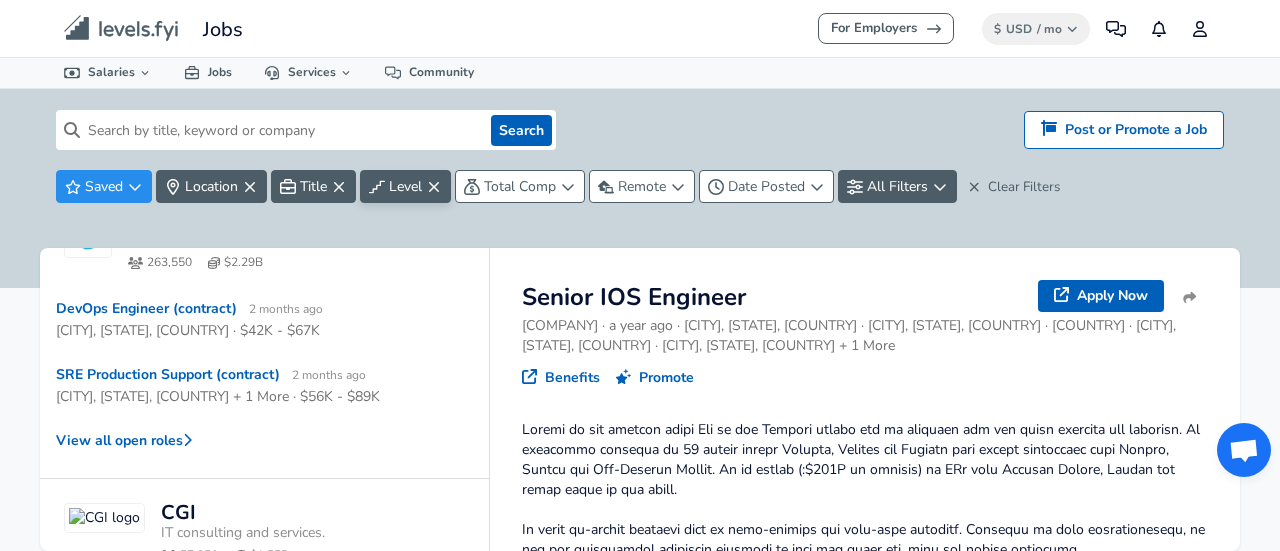 scroll, scrollTop: 0, scrollLeft: 0, axis: both 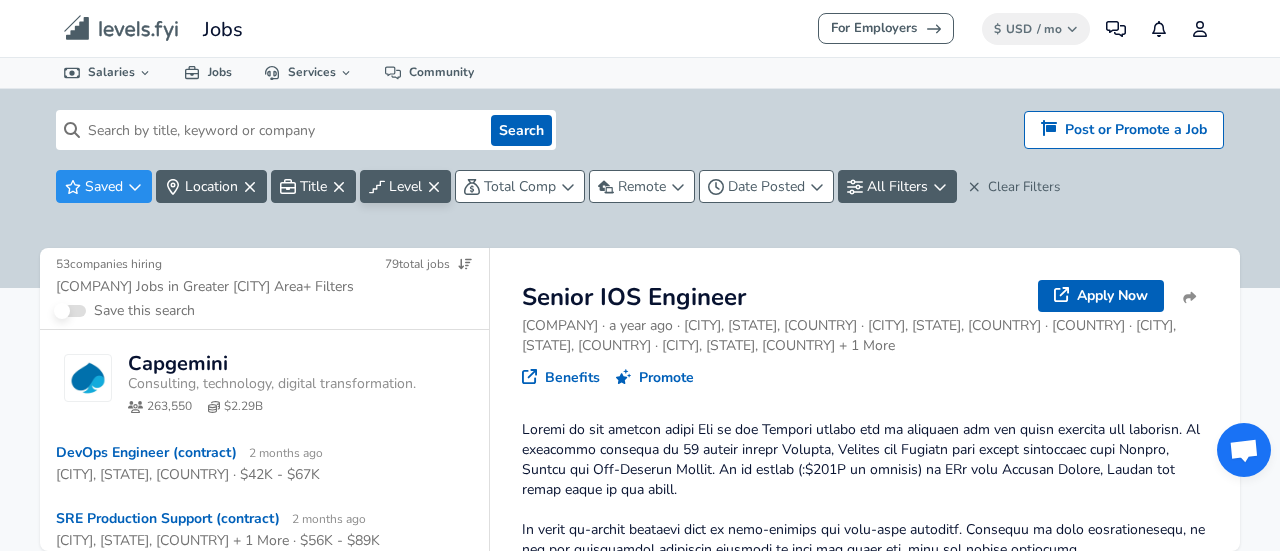 click on "Level" at bounding box center (405, 186) 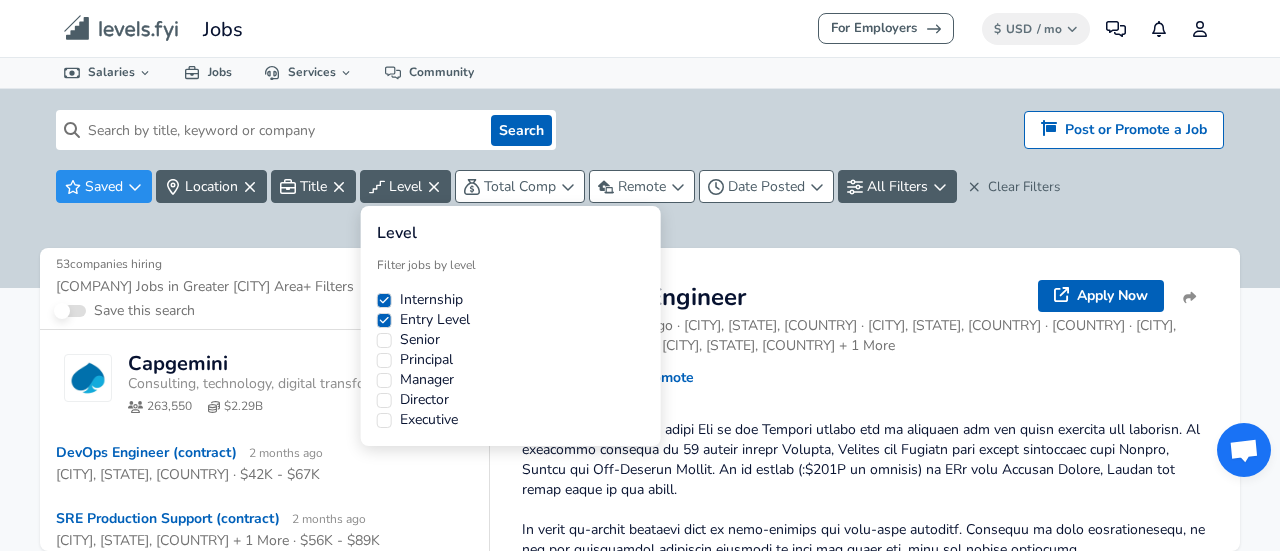 click on "Entry Level" at bounding box center (435, 320) 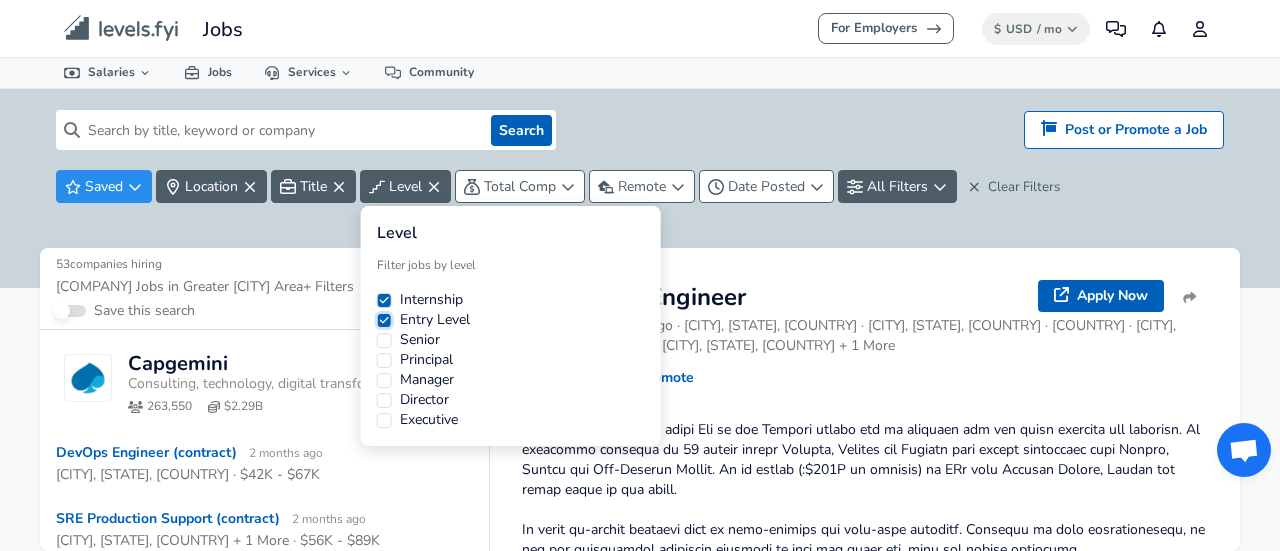 click on "Entry Level" at bounding box center (384, 320) 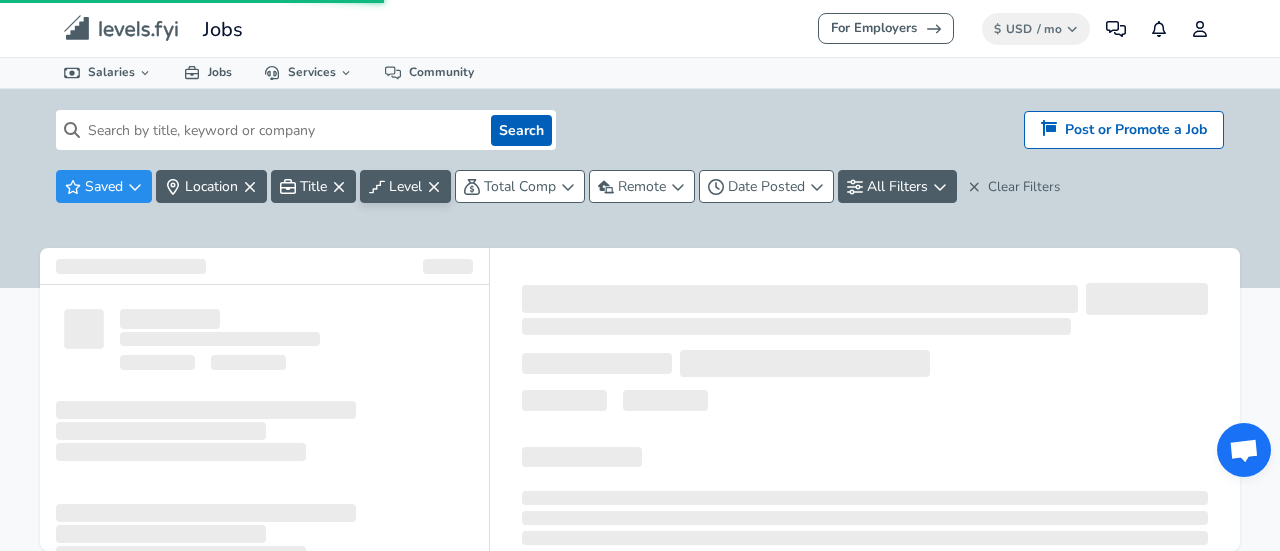 click on "For Employers $ USD / mo Change Community Notifications Profile All Data By Location By Company By Title Salary Calculator Chart Visualizations Verified Salaries Internships Negotiation Support Compare Benefits Who's Hiring 2024 Pay Report Top Paying Companies Integrate Blog Press Jobs Levels FYI Logo Salaries 📂 All Data 🌎 By Location 🏢 By Company 🖋 By Title 🏭️ By Industry 📍 Salary Heatmap 📈 Chart Visualizations 🔥 Real-time Percentiles 🎓 Internships ❣️ Compare Benefits 🎬 2024 Pay Report 🏆 Top Paying Companies 💸 Calculate Meeting Cost #️⃣ Salary Calculator Contribute Add Salary Add Company Benefits Add Level Mapping Jobs Services Candidate Services 💵 Negotiation Coaching 📄 Resume Review 🎁 Gift a Resume Review For Employers Interactive Offers Real-time Percentiles 🔥 Compensation Benchmarking For Academic Research Compensation Dataset Community Search Hiring? Post or Promote a job Post or Promote a Job Saved Title" at bounding box center (640, 275) 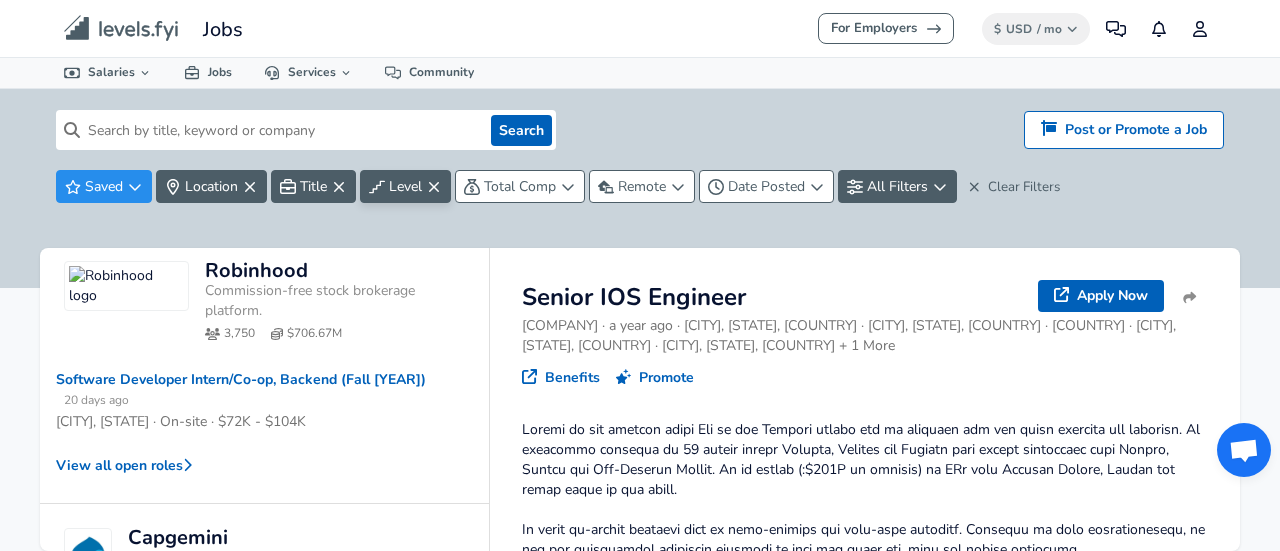 scroll, scrollTop: 92, scrollLeft: 0, axis: vertical 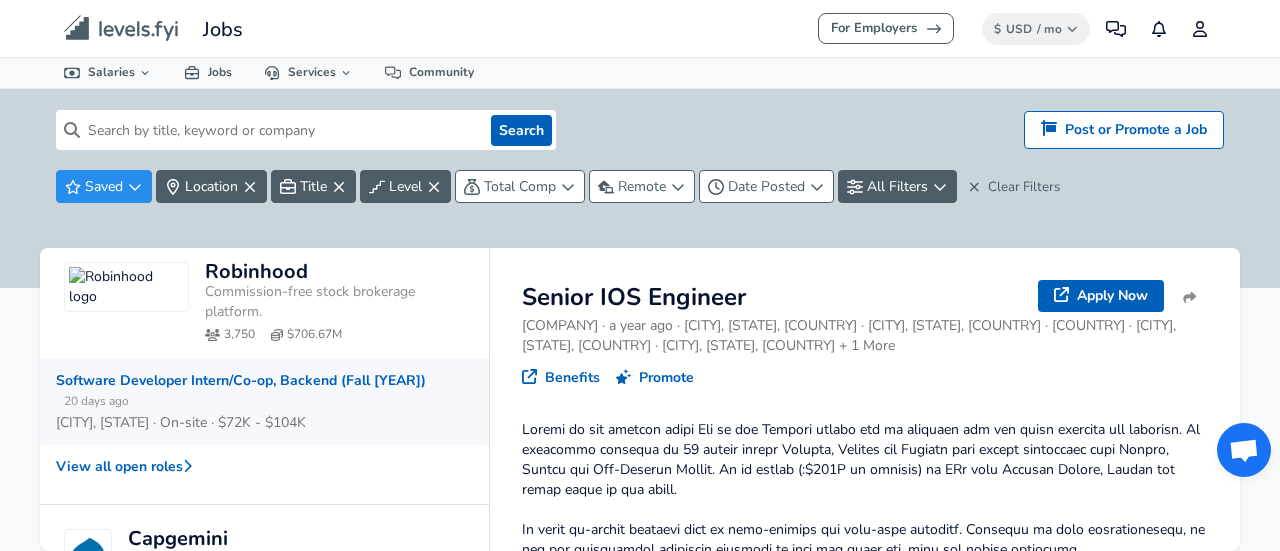 click on "[COMPANY] · 20 days ago [CITY], [STATE] · On-site · $72K -
$104K" at bounding box center (264, 402) 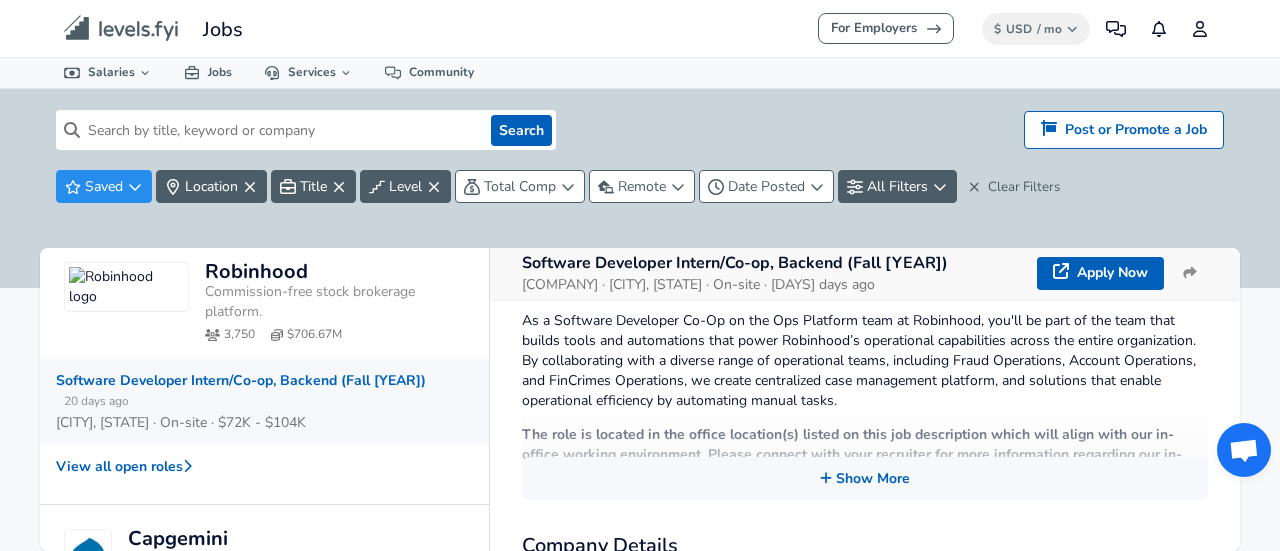 scroll, scrollTop: 694, scrollLeft: 0, axis: vertical 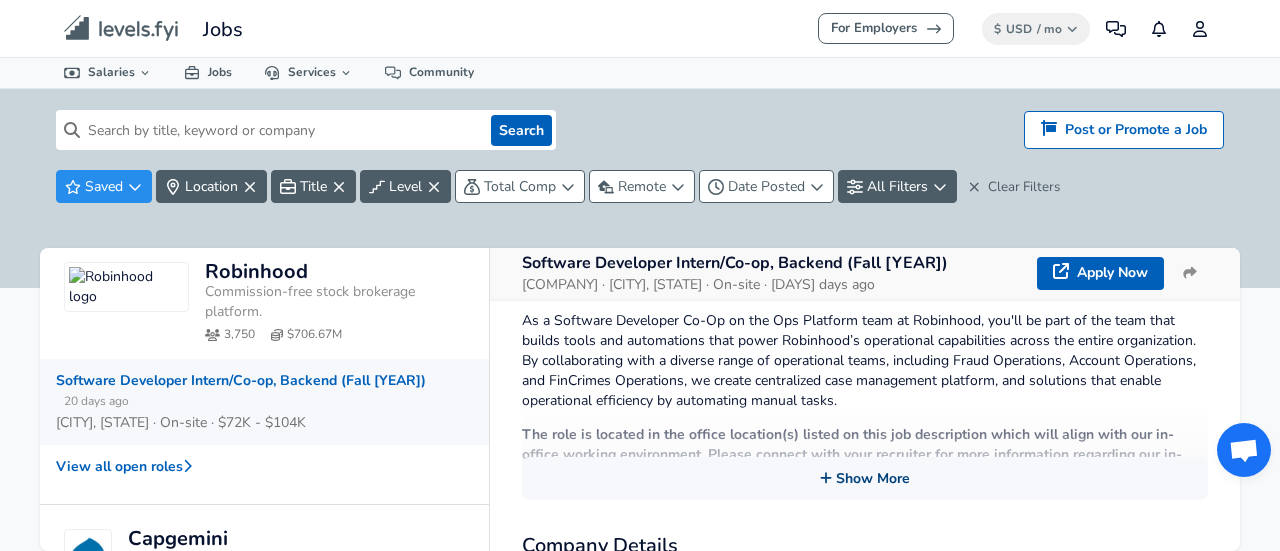 click on "Show More" at bounding box center [865, 478] 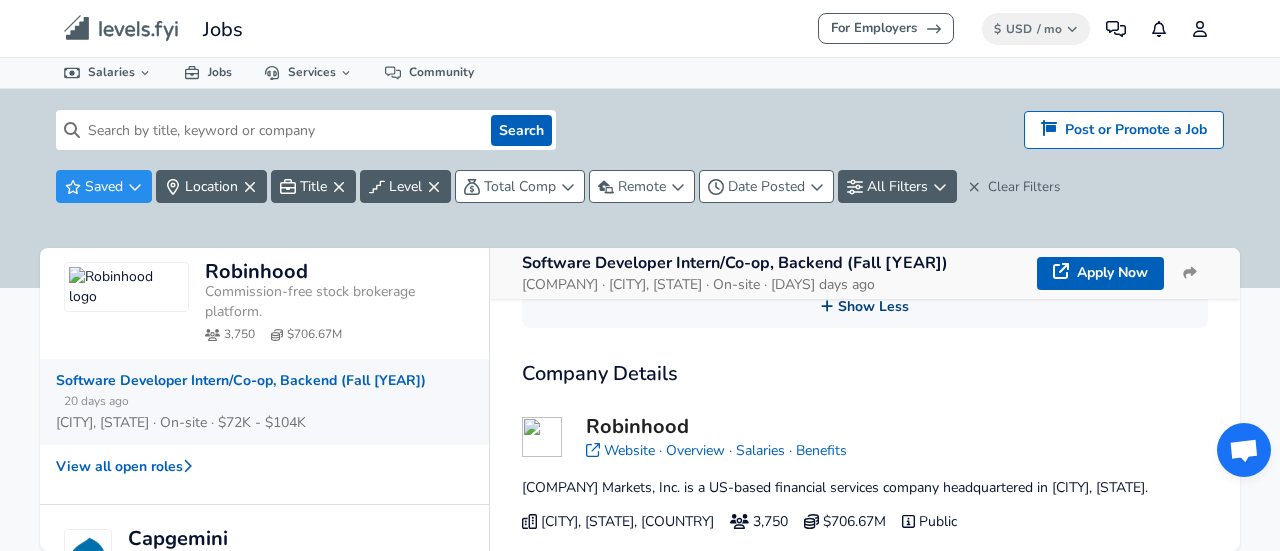 scroll, scrollTop: 2060, scrollLeft: 0, axis: vertical 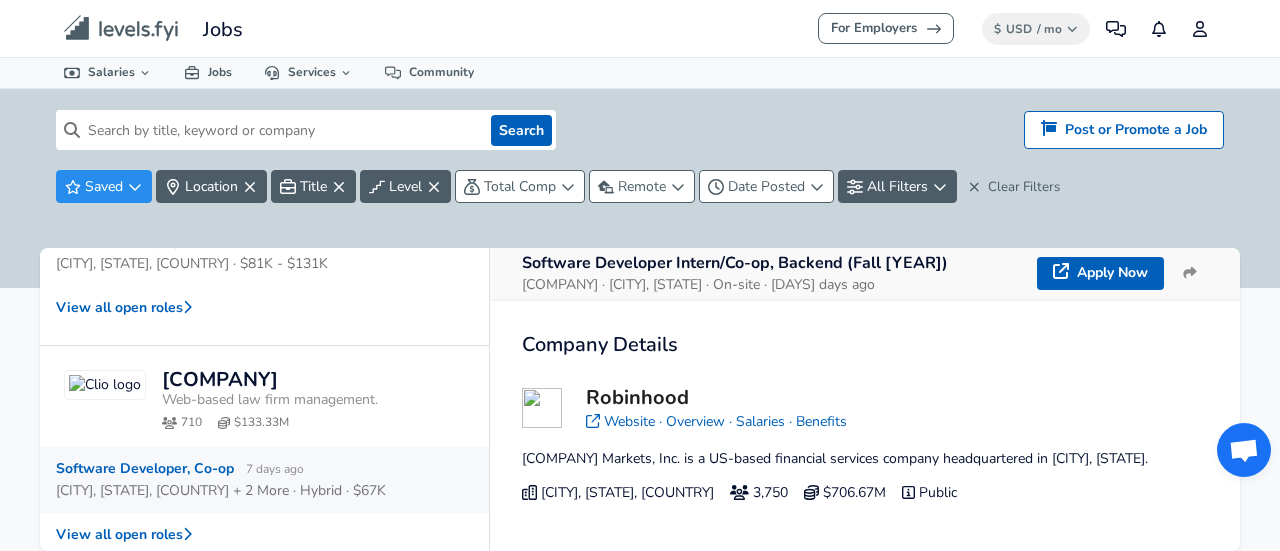 click on "Software Developer, Co-op [NUMBER] days ago" at bounding box center [180, 469] 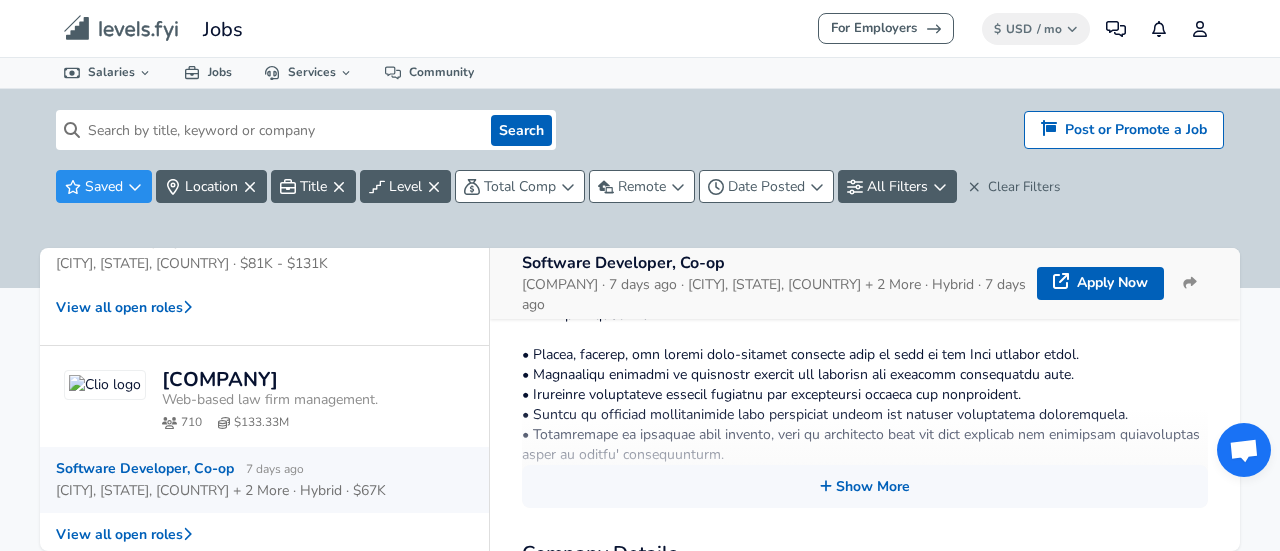 scroll, scrollTop: 677, scrollLeft: 0, axis: vertical 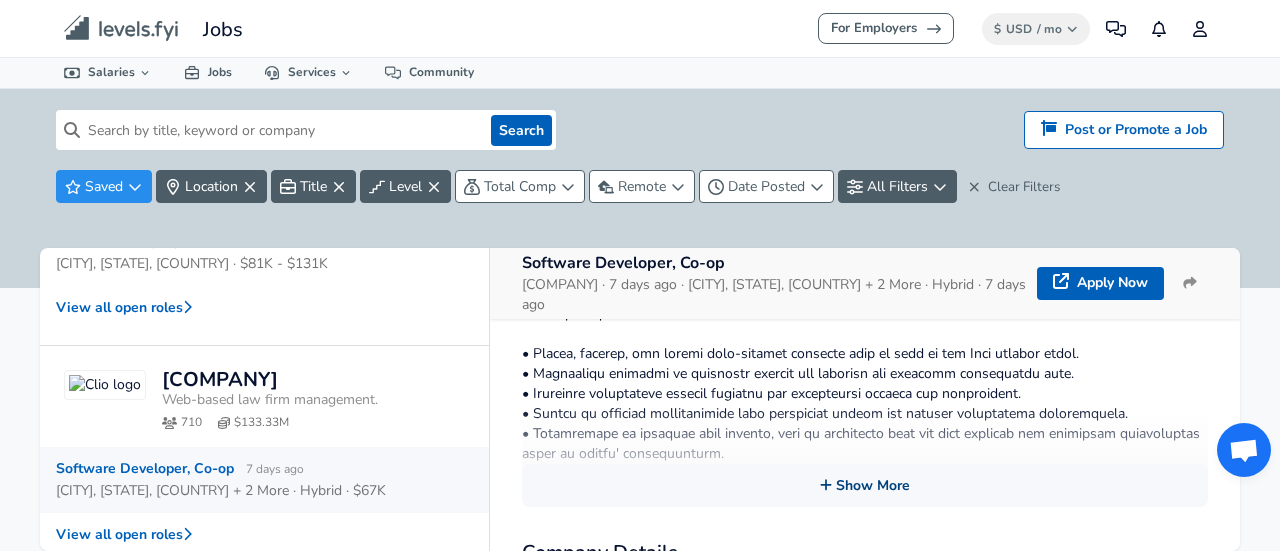 click on "Show More" at bounding box center (865, 485) 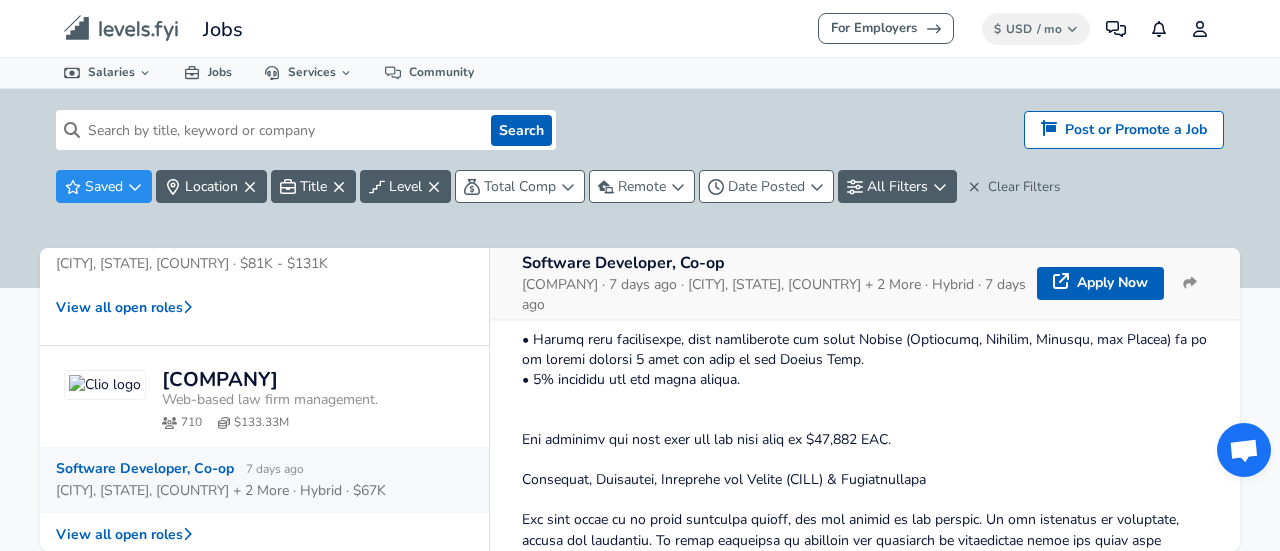 scroll, scrollTop: 1440, scrollLeft: 0, axis: vertical 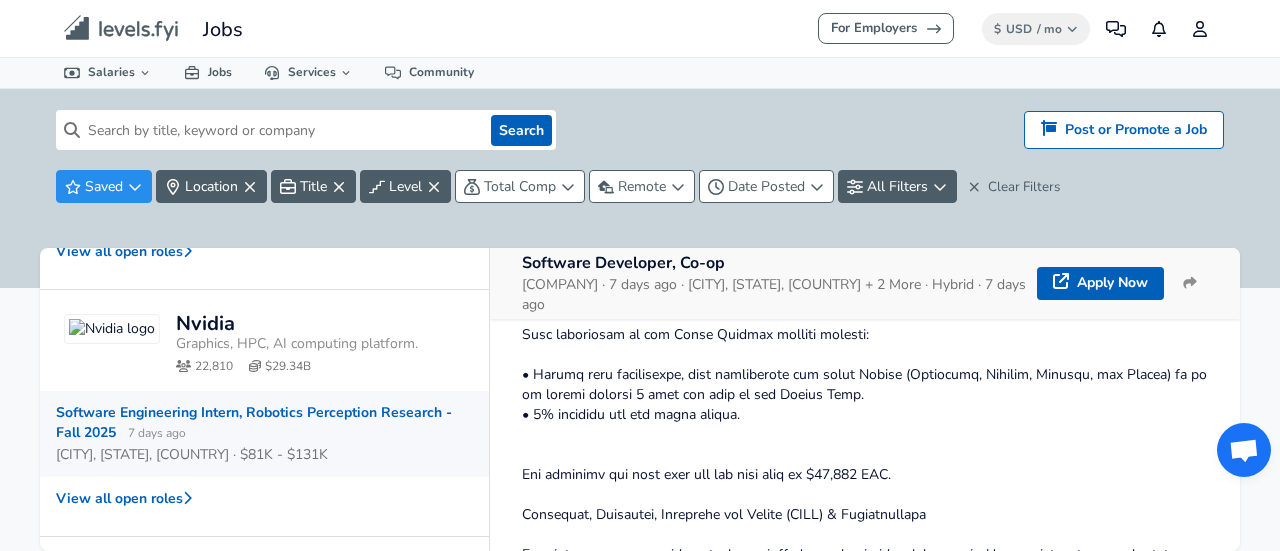 click on "[COMPANY] · 7 days ago Toronto, Ontario, Canada · $81K -
$131K" at bounding box center (256, 423) 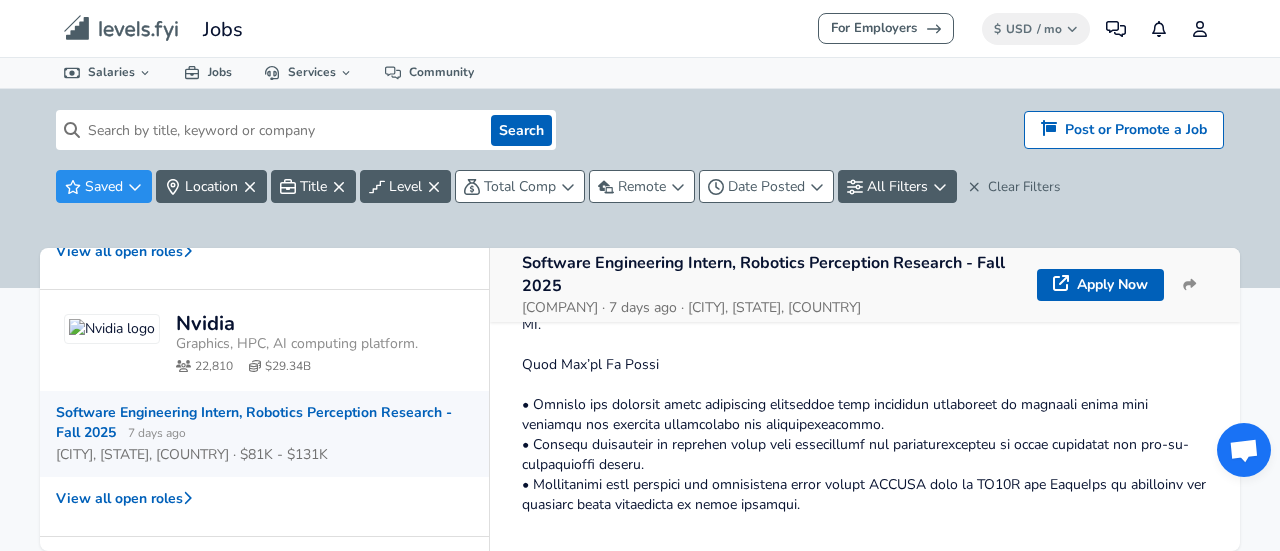 scroll, scrollTop: 920, scrollLeft: 0, axis: vertical 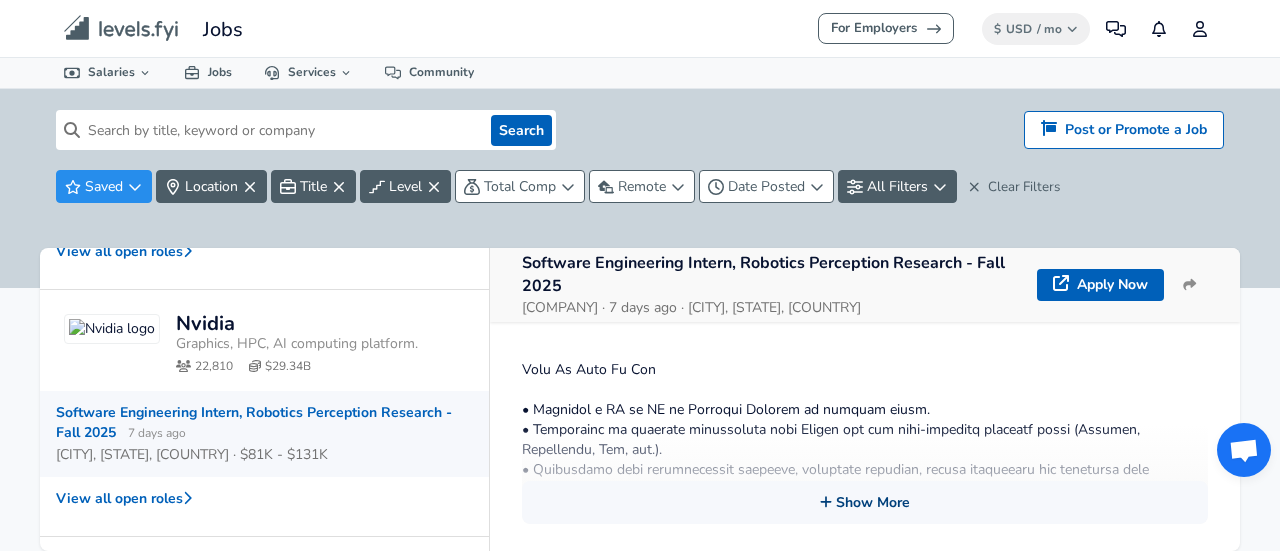 click on "Show More" at bounding box center (865, 502) 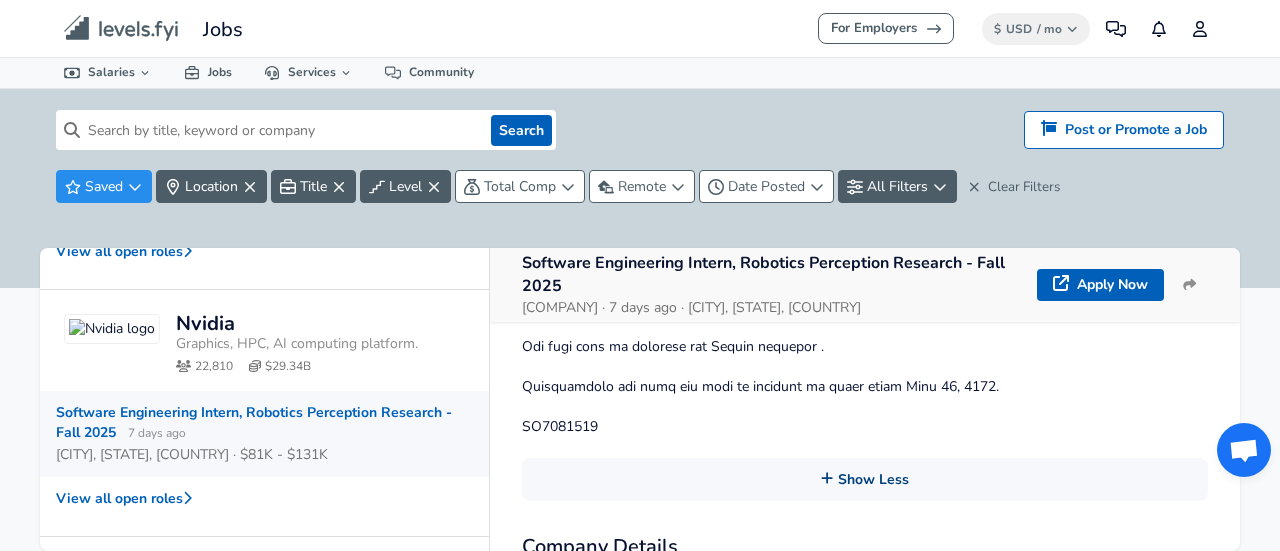 scroll, scrollTop: 1140, scrollLeft: 0, axis: vertical 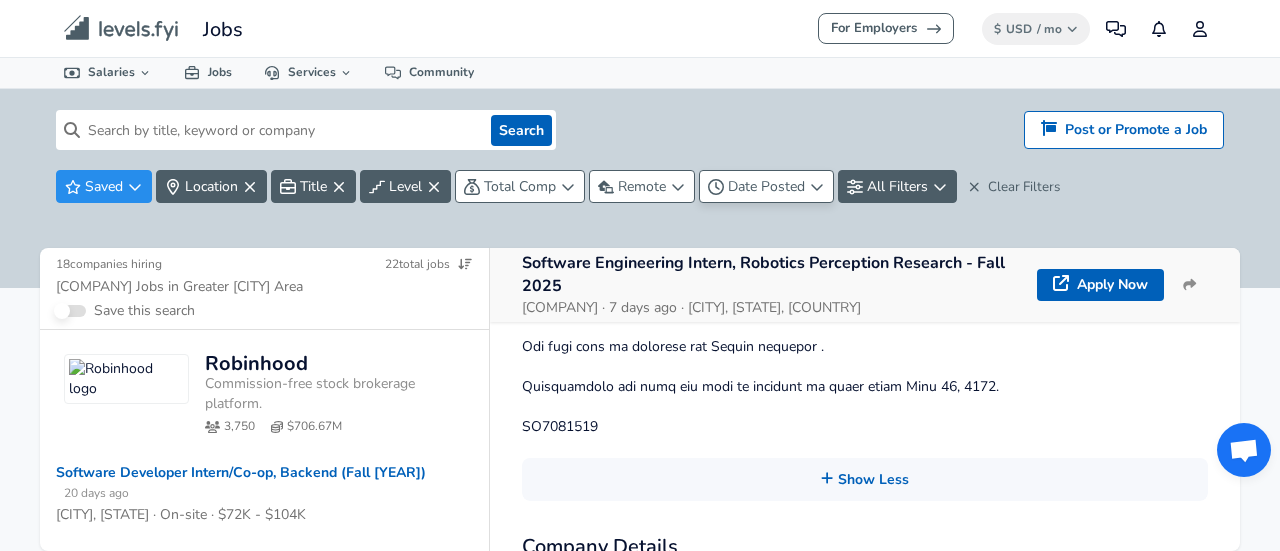 click on "Date Posted" at bounding box center (766, 186) 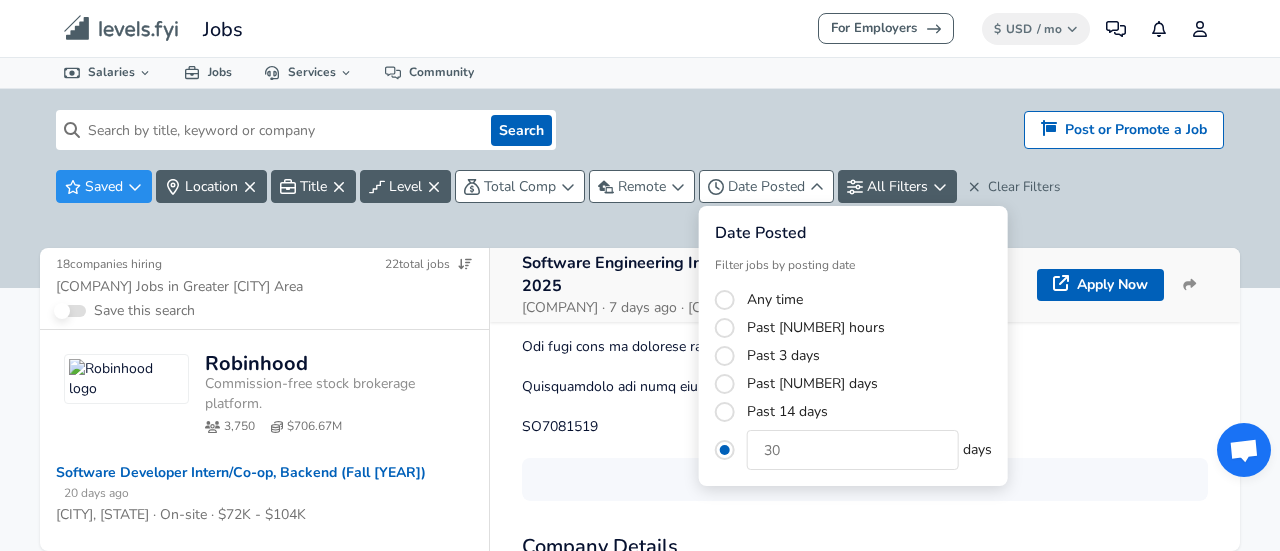 click on "Past [NUMBER] hours" at bounding box center [863, 328] 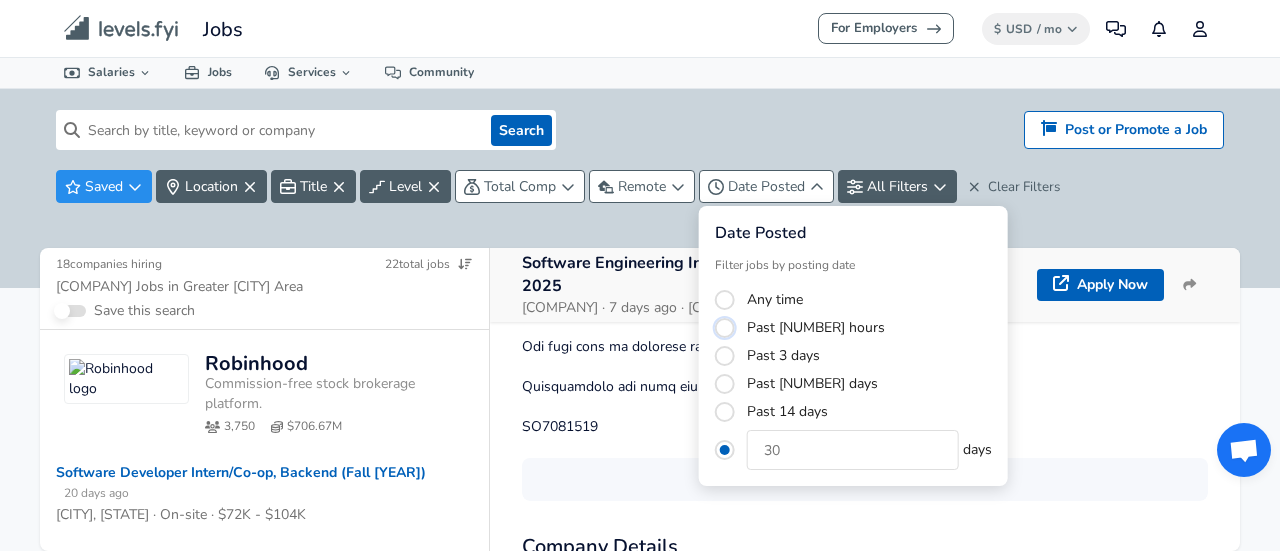 click on "Past [NUMBER] hours" at bounding box center (725, 328) 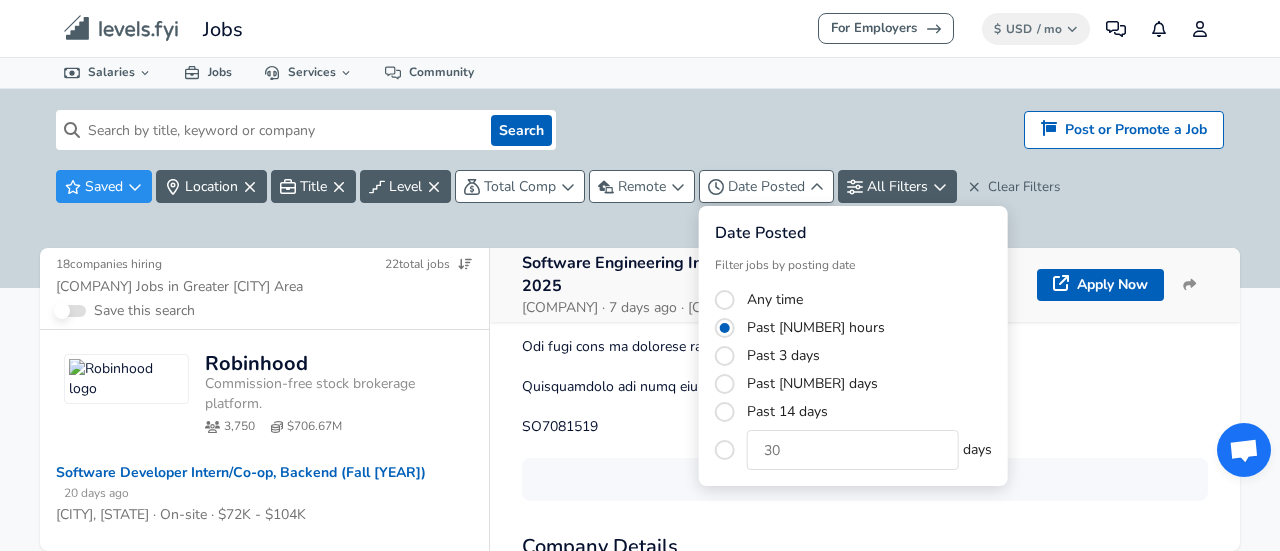 click on "For Employers $ USD / mo Change Community Notifications Profile All Data By Location By Company By Title Salary Calculator Chart Visualizations Verified Salaries Internships Negotiation Support Compare Benefits Who's Hiring 2024 Pay Report Top Paying Companies Integrate Blog Press Jobs Levels FYI Logo Salaries 📂 All Data 🌎 By Location 🏢 By Company 🖋 By Title 🏭️ By Industry 📍 Salary Heatmap 📈 Chart Visualizations 🔥 Real-time Percentiles 🎓 Internships ❣️ Compare Benefits 🎬 2024 Pay Report 🏆 Top Paying Companies 💸 Calculate Meeting Cost #️⃣ Salary Calculator Contribute Add Salary Add Company Benefits Add Level Mapping Jobs Services Candidate Services 💵 Negotiation Coaching 📄 Resume Review 🎁 Gift a Resume Review For Employers Interactive Offers Real-time Percentiles 🔥 Compensation Benchmarking For Academic Research Compensation Dataset Community Search Hiring? Post or Promote a job Post or Promote a Job Saved Title" at bounding box center (640, 275) 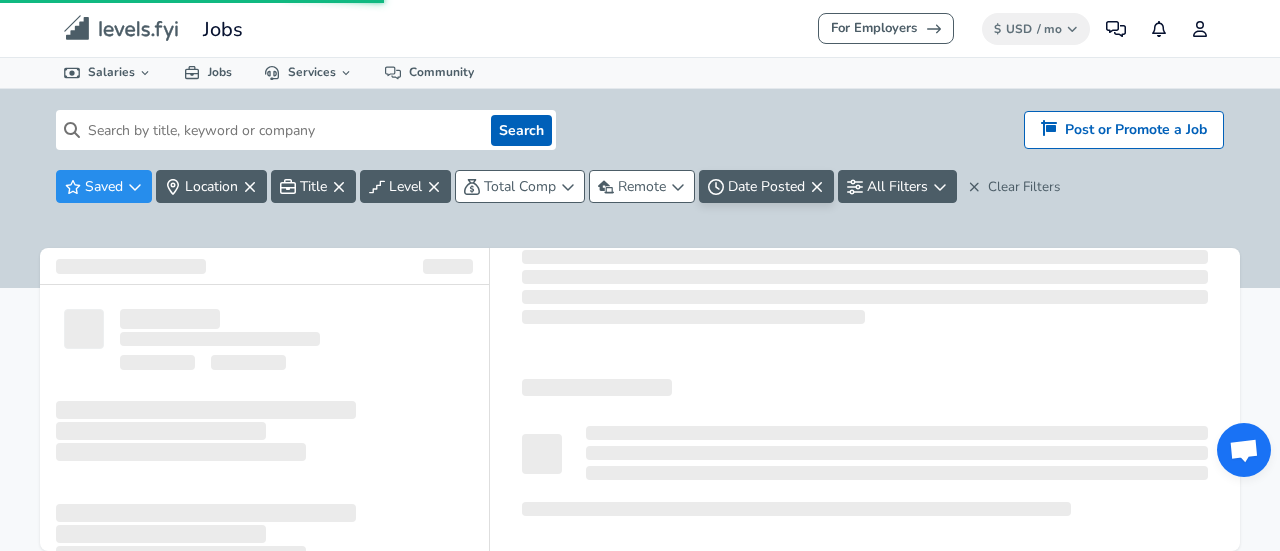 scroll, scrollTop: 0, scrollLeft: 0, axis: both 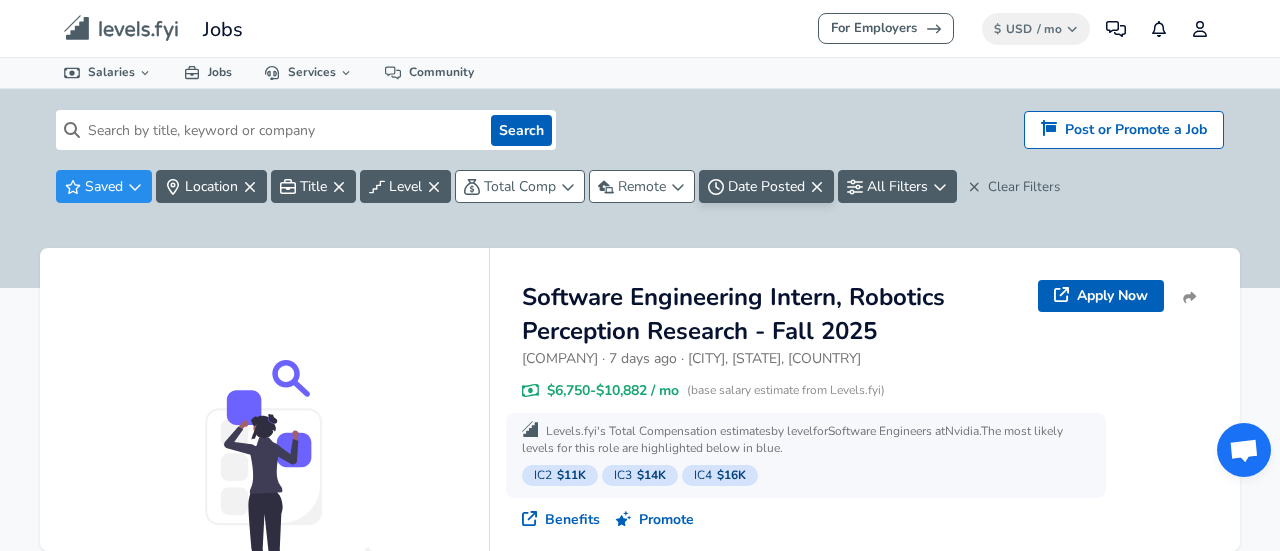 click on "Date Posted" at bounding box center [766, 186] 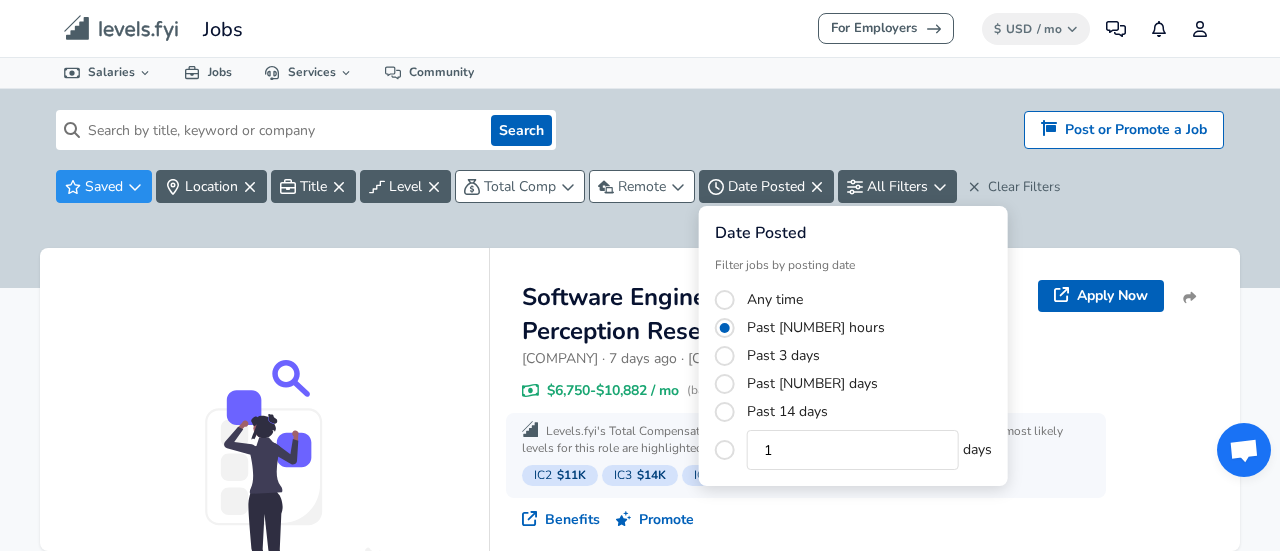 click on "Past 3 days" at bounding box center (863, 356) 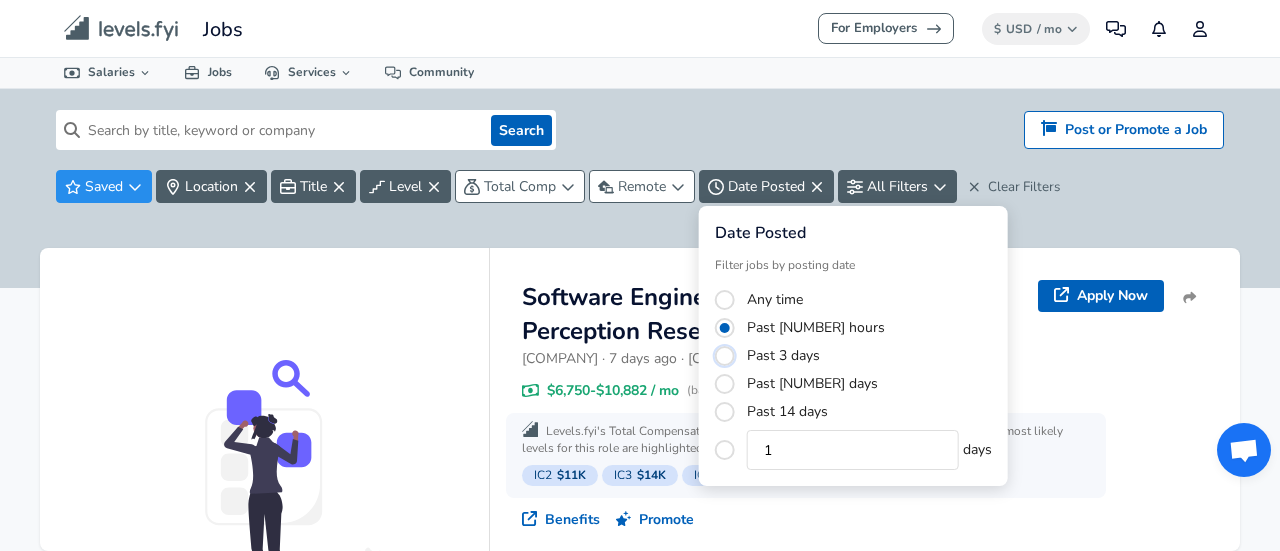 click on "Past 3 days" at bounding box center (725, 356) 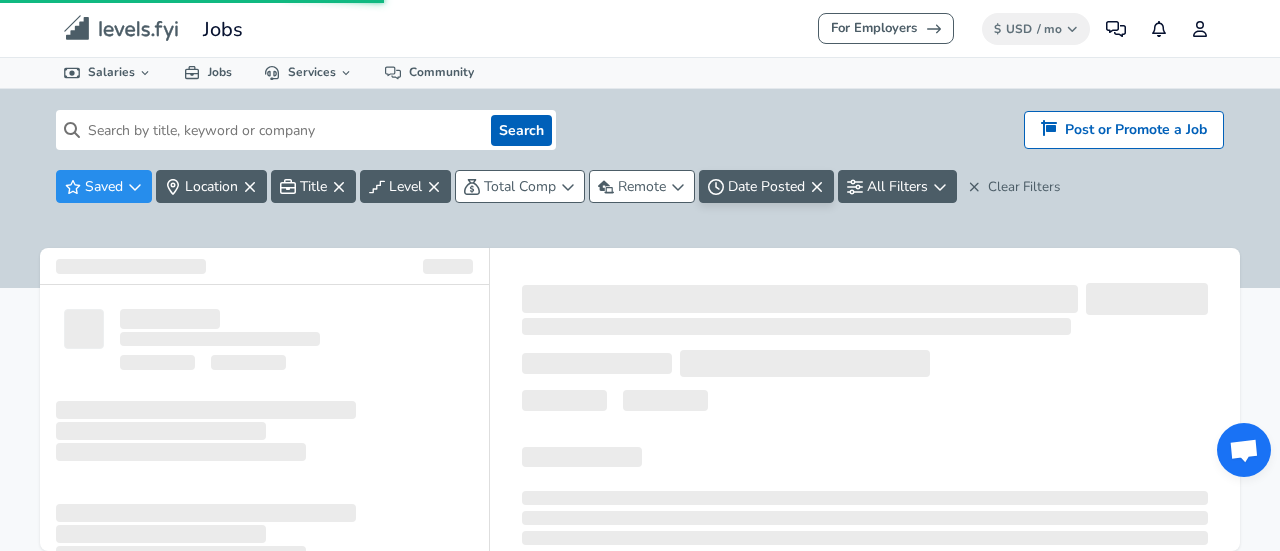 click on "For Employers $ USD / mo Change Community Notifications Profile All Data By Location By Company By Title Salary Calculator Chart Visualizations Verified Salaries Internships Negotiation Support Compare Benefits Who's Hiring 2024 Pay Report Top Paying Companies Integrate Blog Press Jobs Levels FYI Logo Salaries 📂 All Data 🌎 By Location 🏢 By Company 🖋 By Title 🏭️ By Industry 📍 Salary Heatmap 📈 Chart Visualizations 🔥 Real-time Percentiles 🎓 Internships ❣️ Compare Benefits 🎬 2024 Pay Report 🏆 Top Paying Companies 💸 Calculate Meeting Cost #️⃣ Salary Calculator Contribute Add Salary Add Company Benefits Add Level Mapping Jobs Services Candidate Services 💵 Negotiation Coaching 📄 Resume Review 🎁 Gift a Resume Review For Employers Interactive Offers Real-time Percentiles 🔥 Compensation Benchmarking For Academic Research Compensation Dataset Community Search Hiring? Post or Promote a job Post or Promote a Job Saved Title" at bounding box center (640, 275) 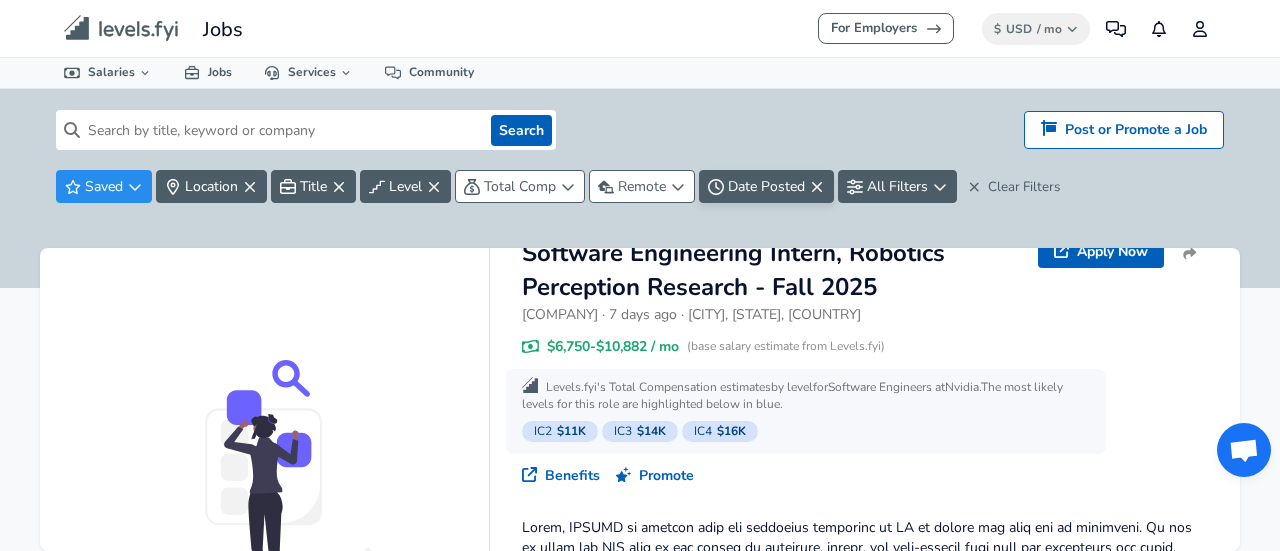 scroll, scrollTop: 0, scrollLeft: 0, axis: both 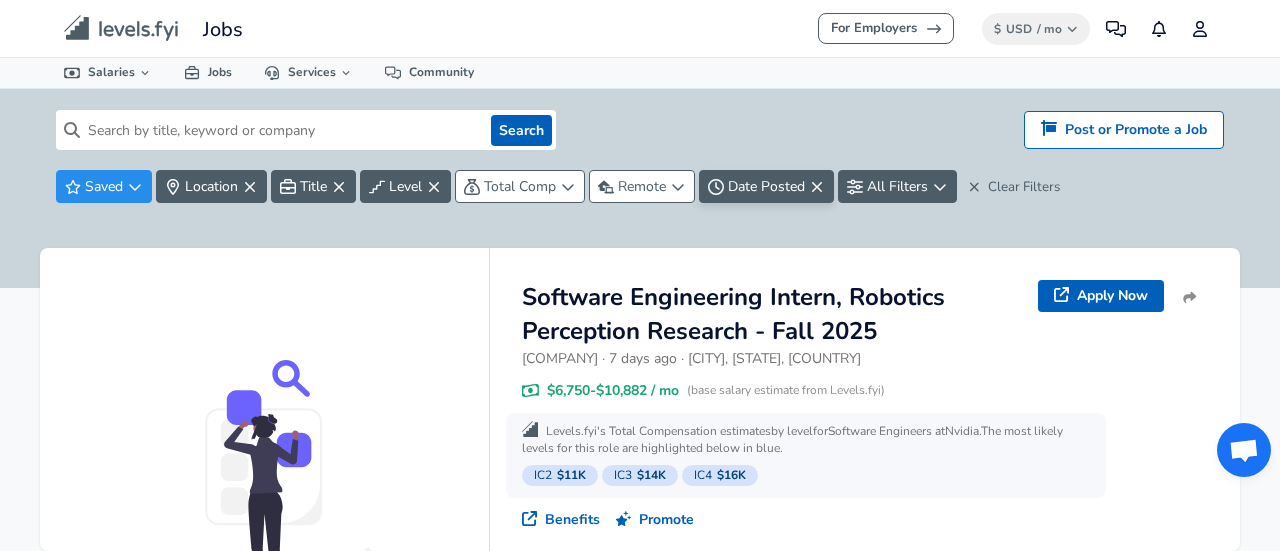 click on "Date Posted" at bounding box center (766, 186) 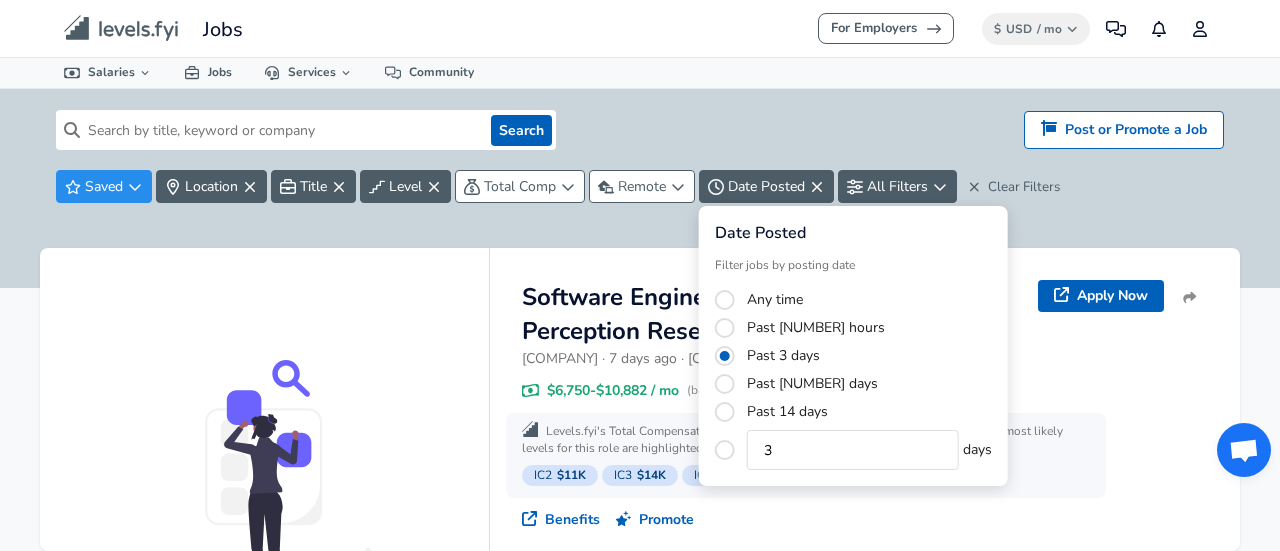click on "Past [NUMBER] days" at bounding box center (863, 384) 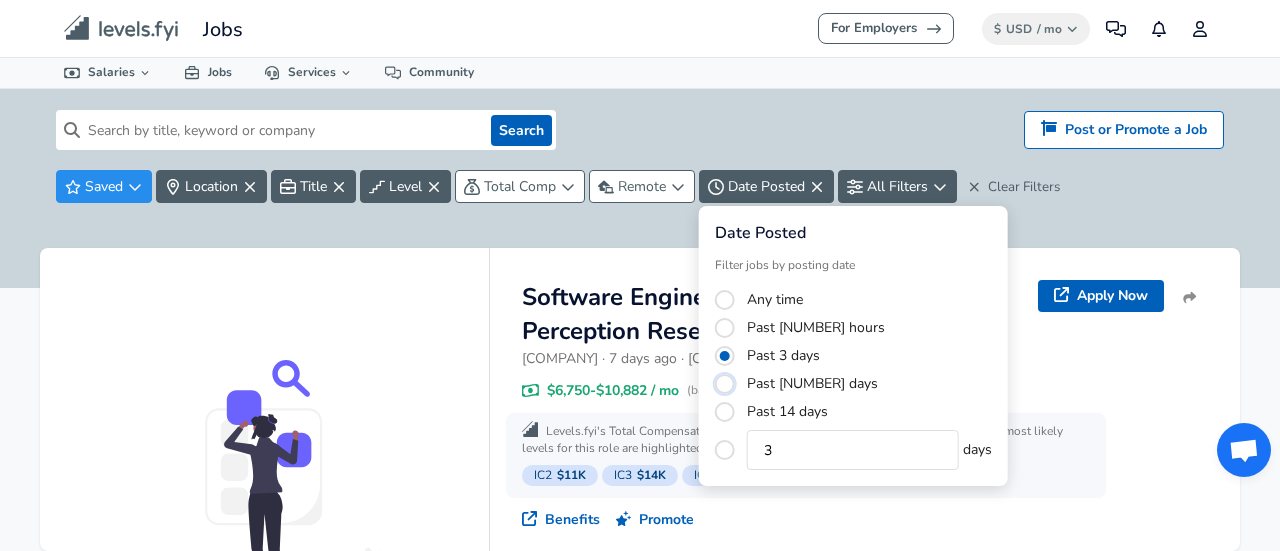 click on "Past [NUMBER] days" at bounding box center [725, 384] 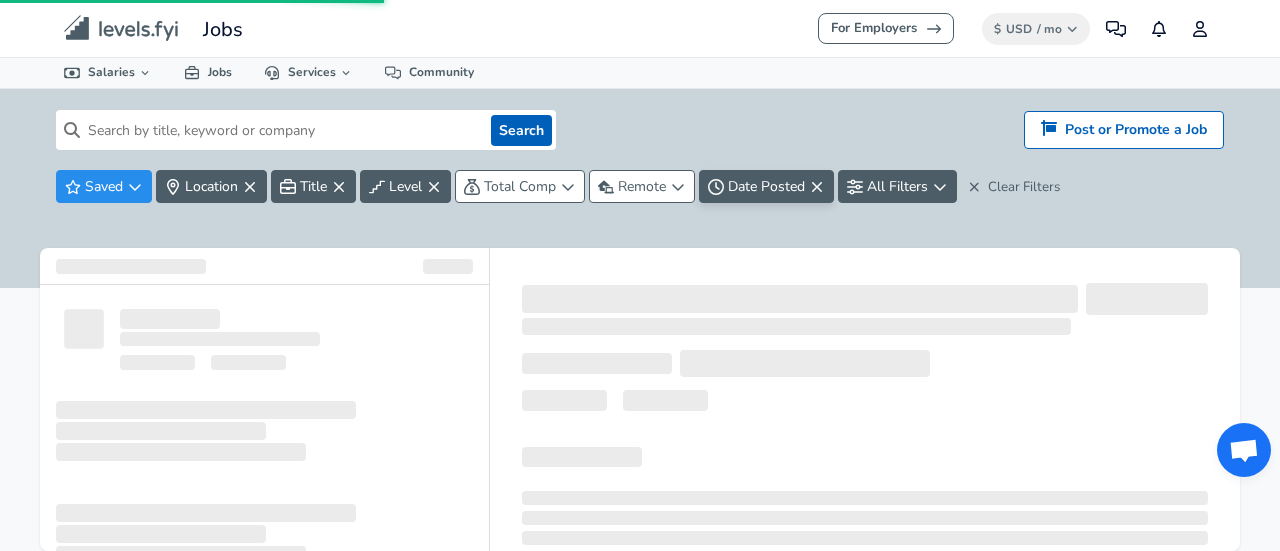 click on "For Employers $ USD / mo Change Community Notifications Profile All Data By Location By Company By Title Salary Calculator Chart Visualizations Verified Salaries Internships Negotiation Support Compare Benefits Who's Hiring 2024 Pay Report Top Paying Companies Integrate Blog Press Jobs Levels FYI Logo Salaries 📂 All Data 🌎 By Location 🏢 By Company 🖋 By Title 🏭️ By Industry 📍 Salary Heatmap 📈 Chart Visualizations 🔥 Real-time Percentiles 🎓 Internships ❣️ Compare Benefits 🎬 2024 Pay Report 🏆 Top Paying Companies 💸 Calculate Meeting Cost #️⃣ Salary Calculator Contribute Add Salary Add Company Benefits Add Level Mapping Jobs Services Candidate Services 💵 Negotiation Coaching 📄 Resume Review 🎁 Gift a Resume Review For Employers Interactive Offers Real-time Percentiles 🔥 Compensation Benchmarking For Academic Research Compensation Dataset Community Search Hiring? Post or Promote a job Post or Promote a Job Saved Title" at bounding box center (640, 275) 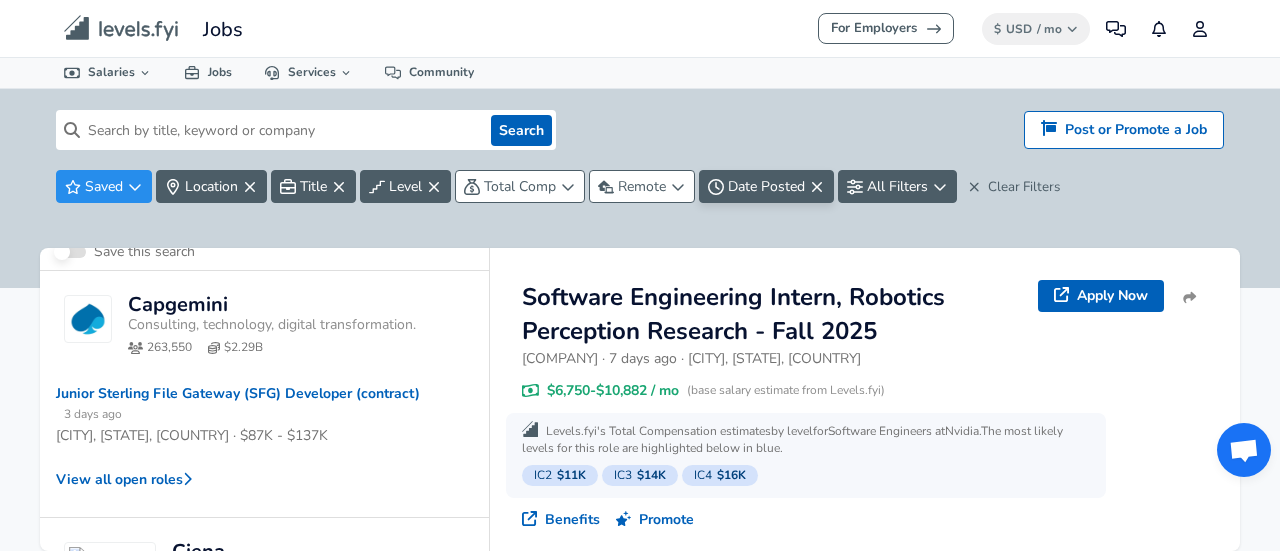 scroll, scrollTop: 64, scrollLeft: 0, axis: vertical 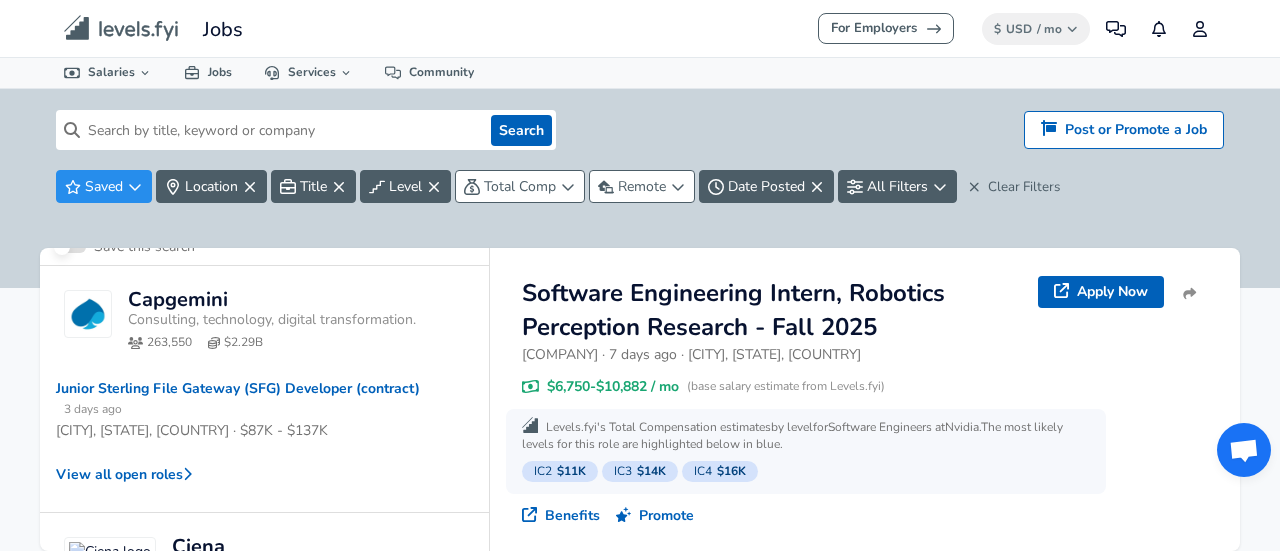 click on "Consulting, technology, digital transformation." at bounding box center (300, 320) 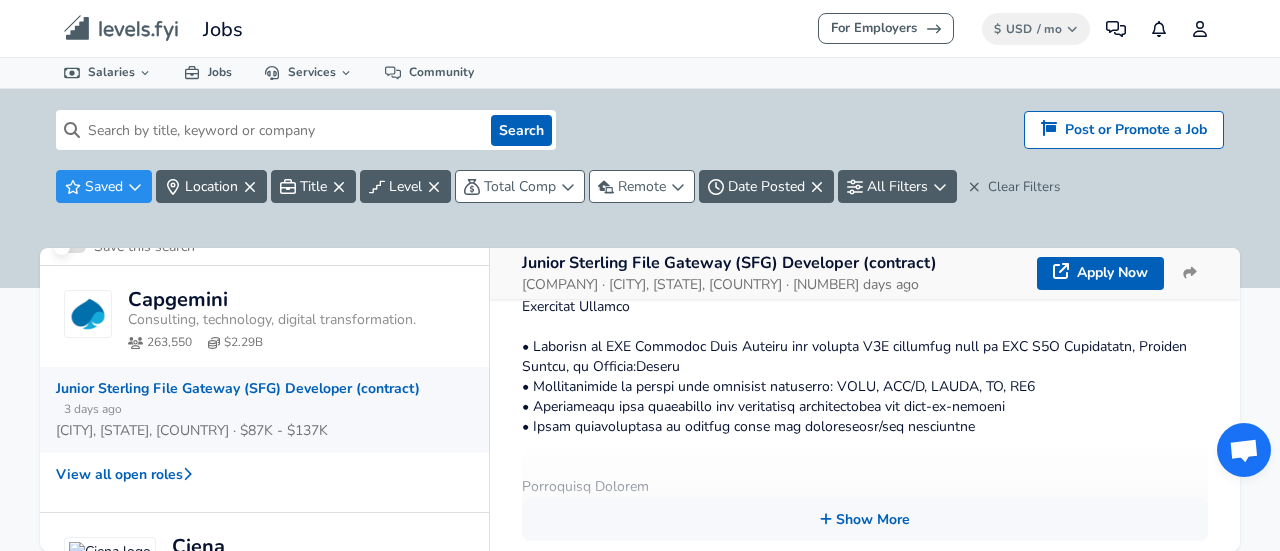 scroll, scrollTop: 640, scrollLeft: 0, axis: vertical 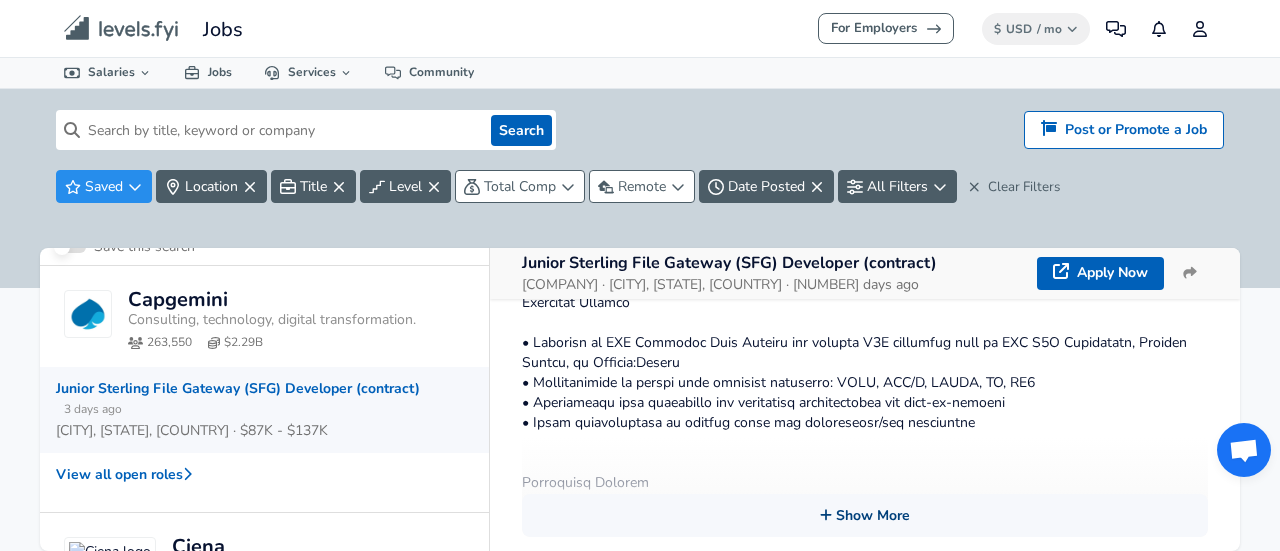 click on "Show More" at bounding box center (865, 515) 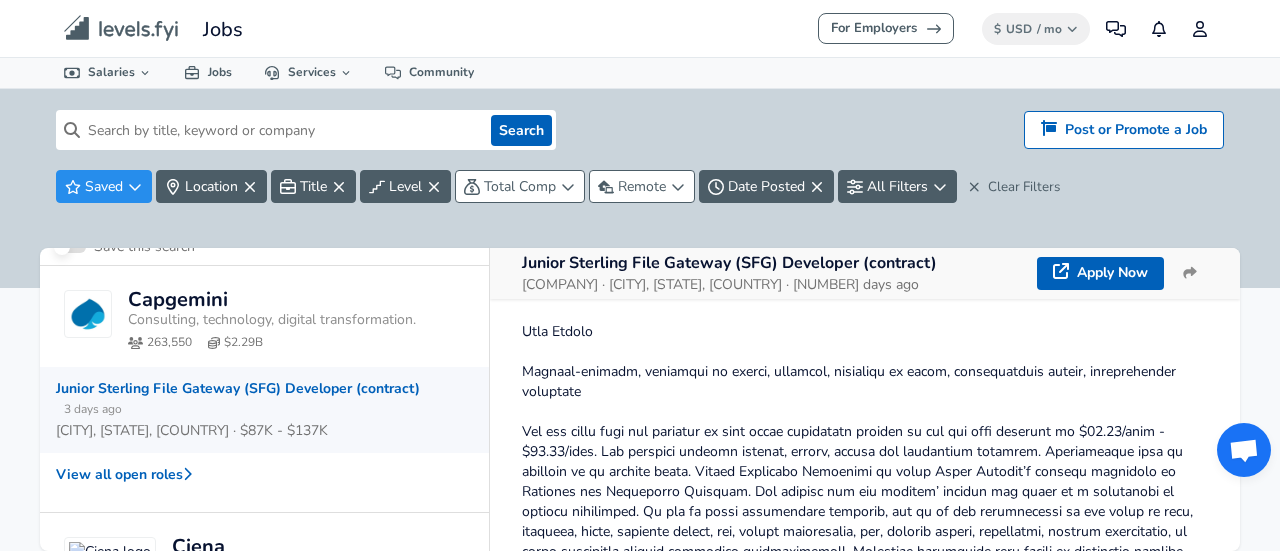 scroll, scrollTop: 1160, scrollLeft: 0, axis: vertical 